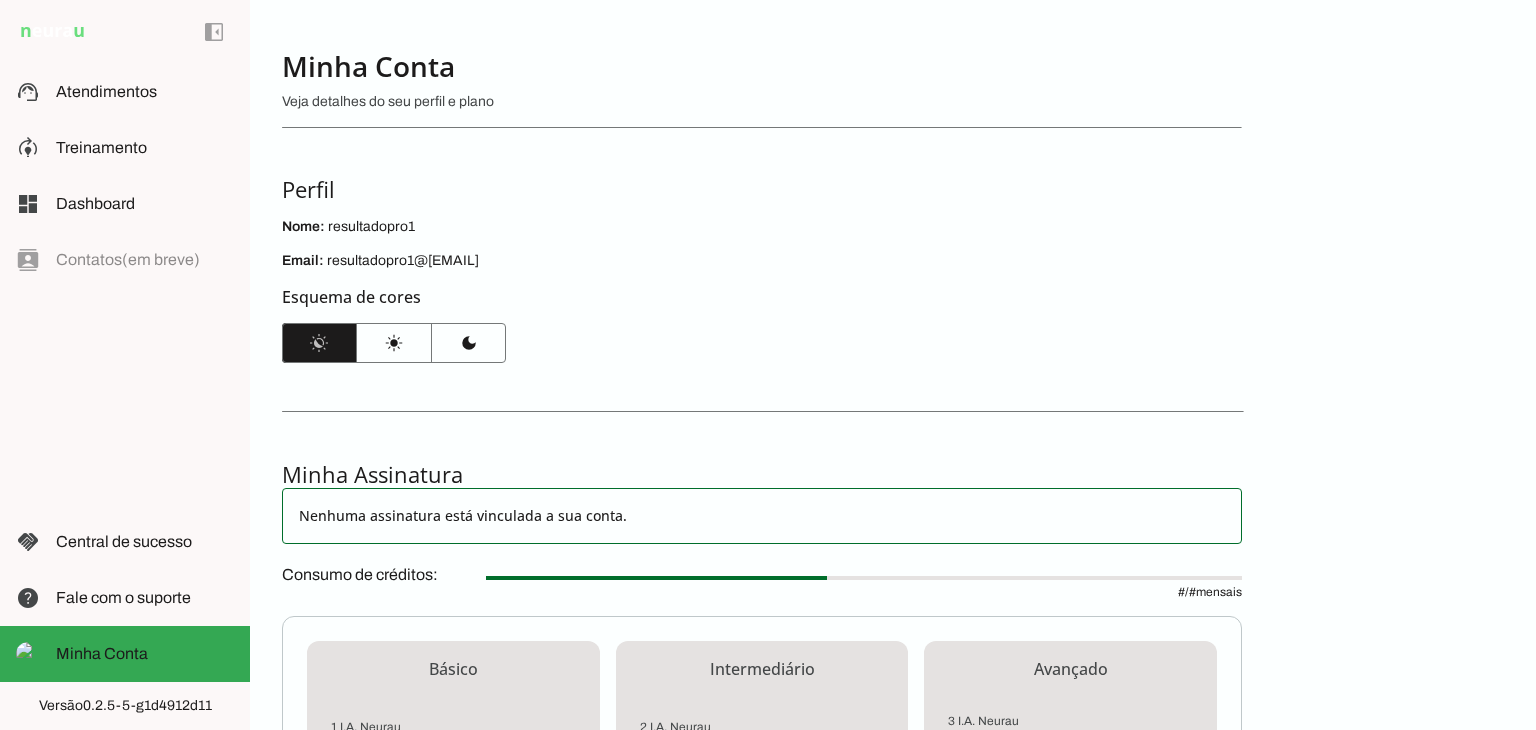scroll, scrollTop: 0, scrollLeft: 0, axis: both 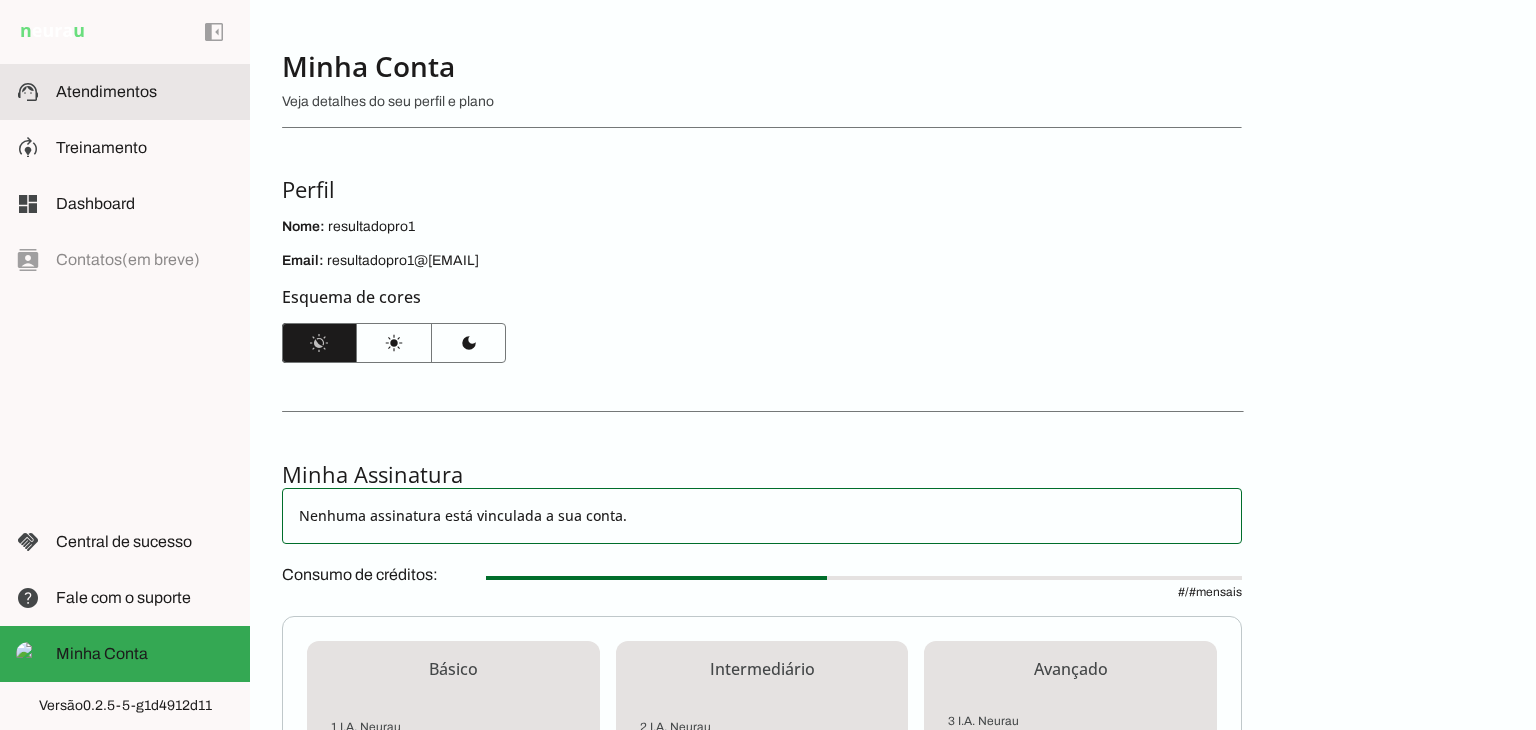 click on "Atendimentos" 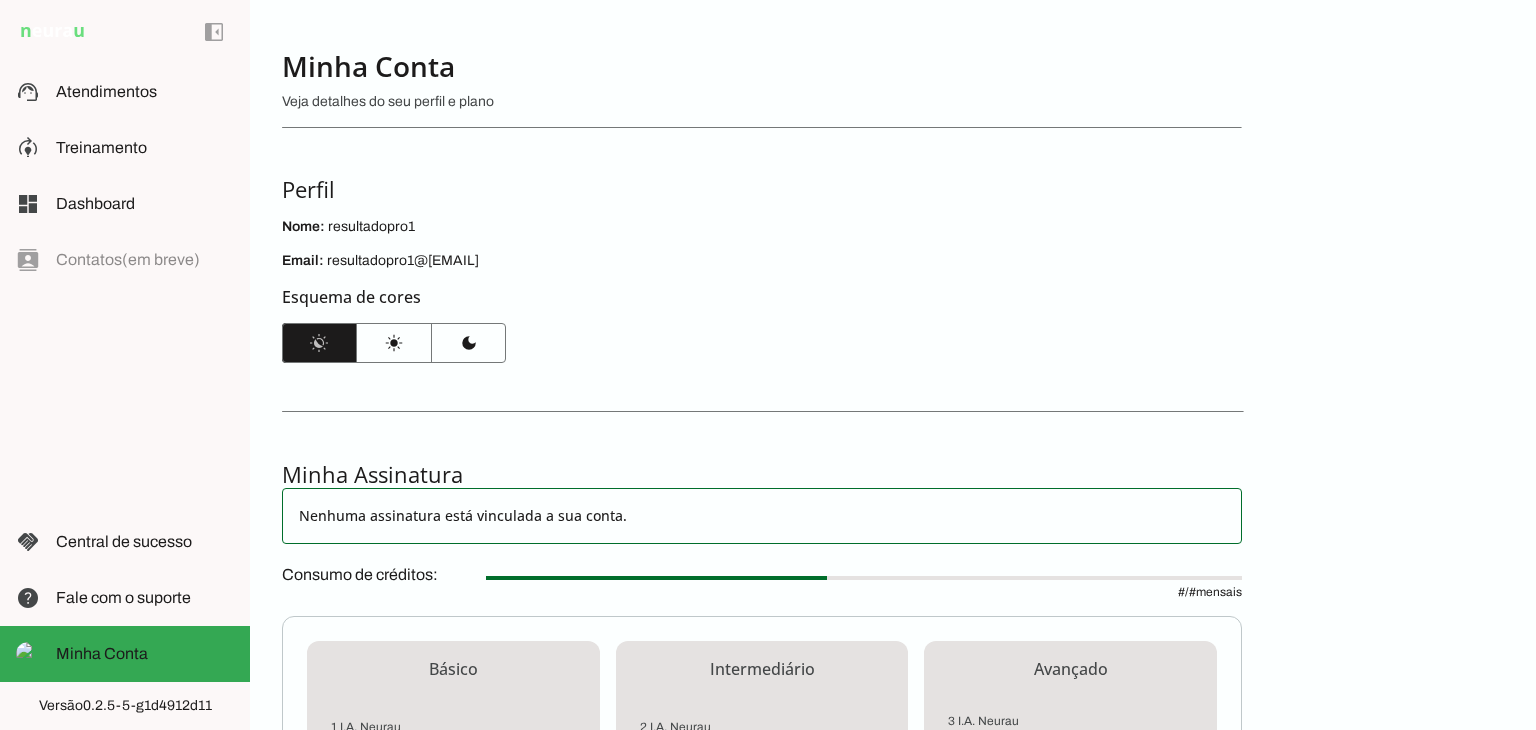 click 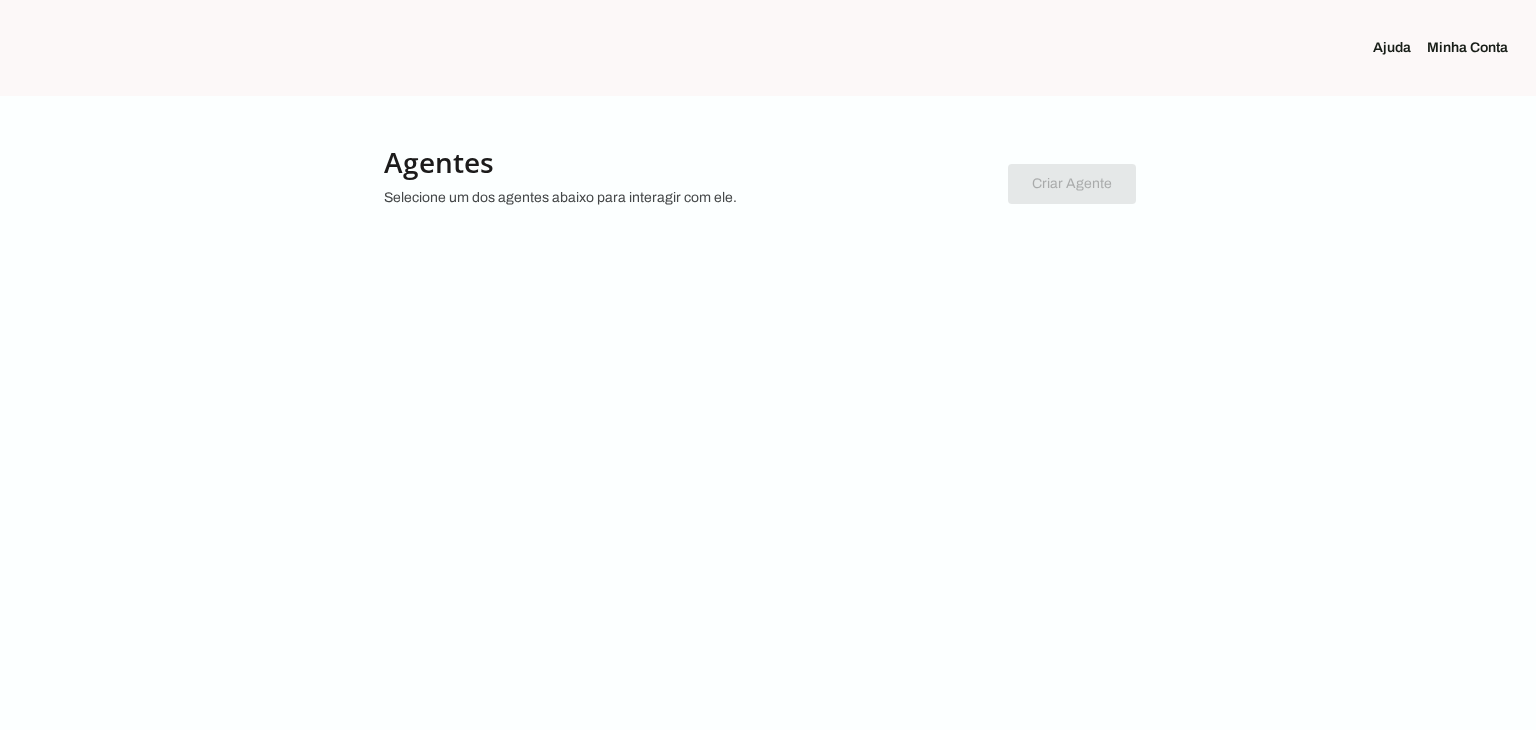 scroll, scrollTop: 0, scrollLeft: 0, axis: both 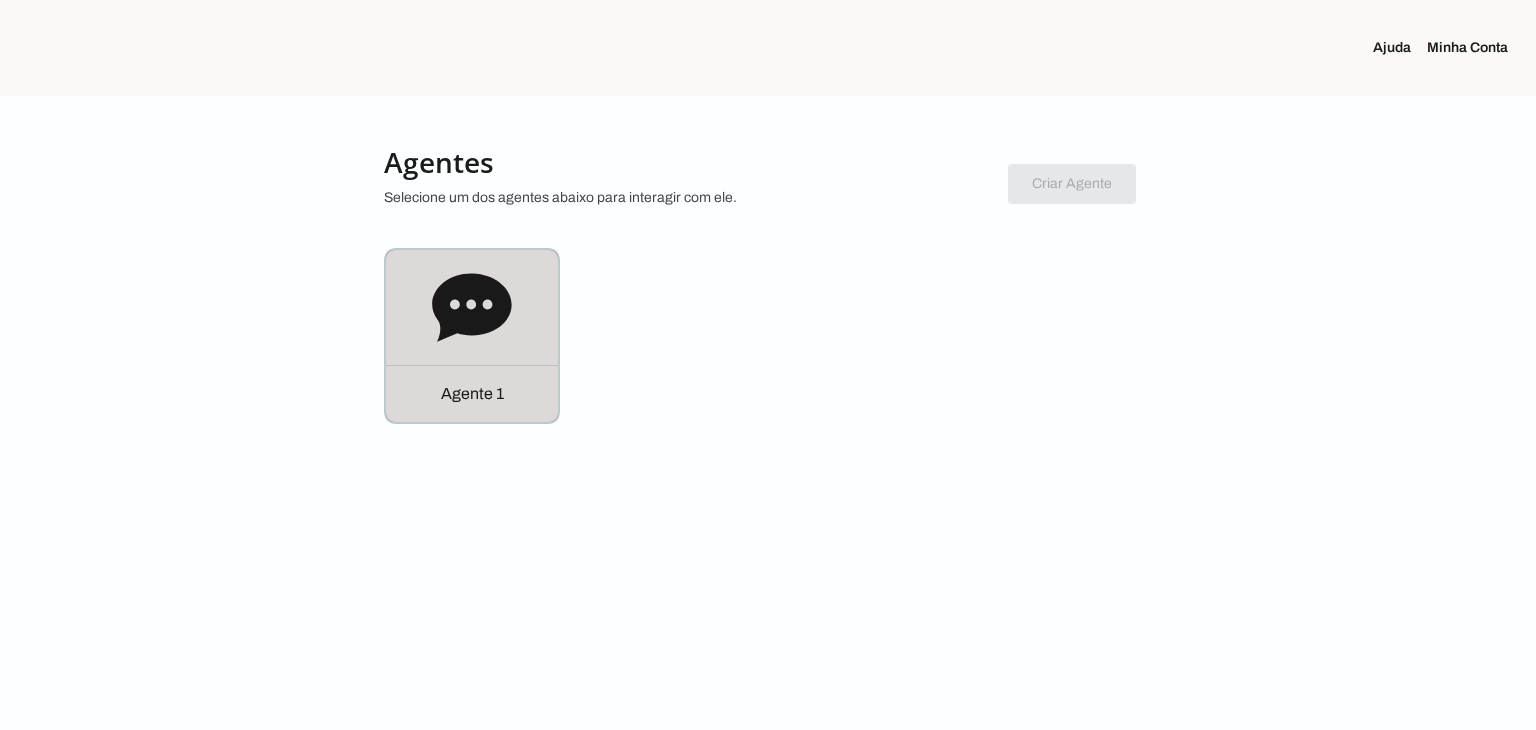 click 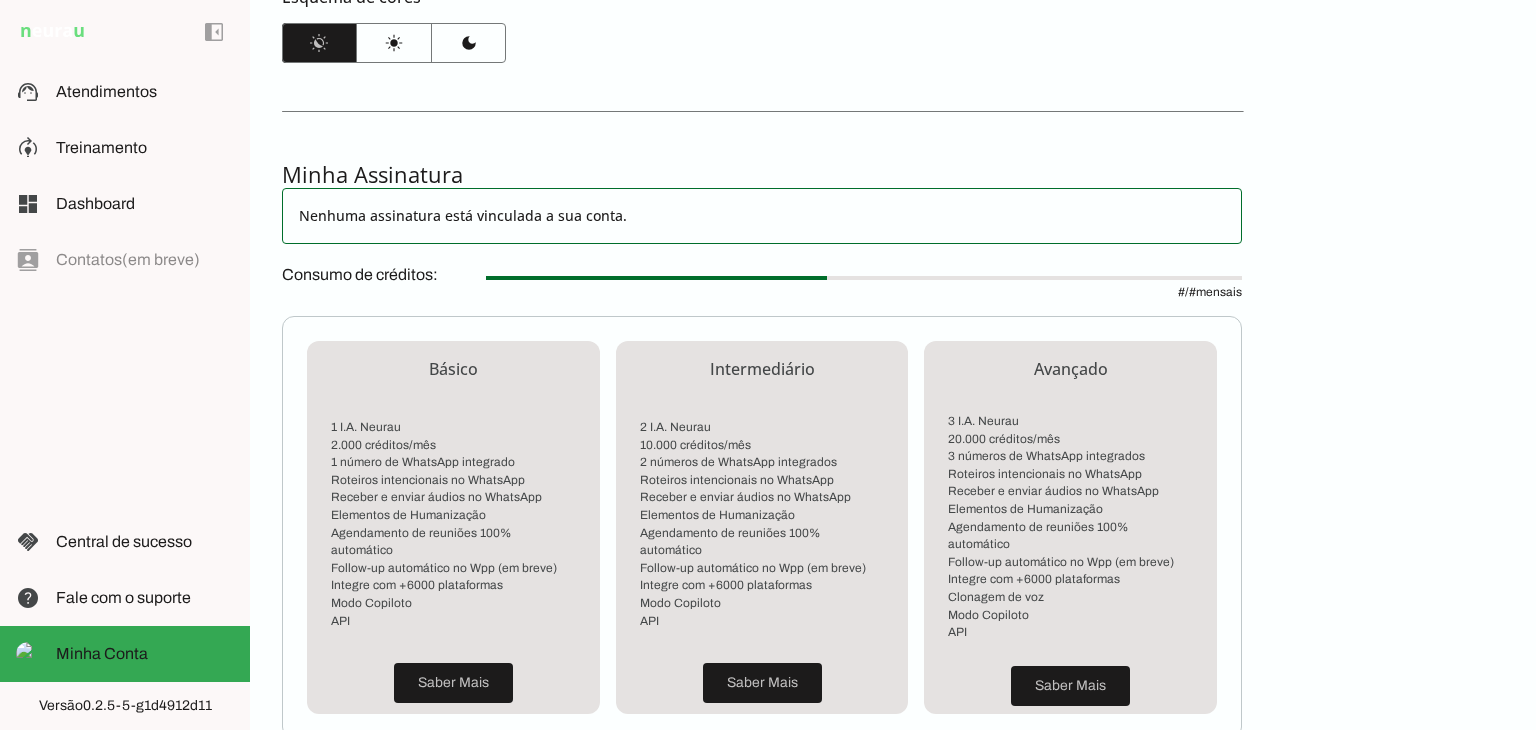 scroll, scrollTop: 561, scrollLeft: 0, axis: vertical 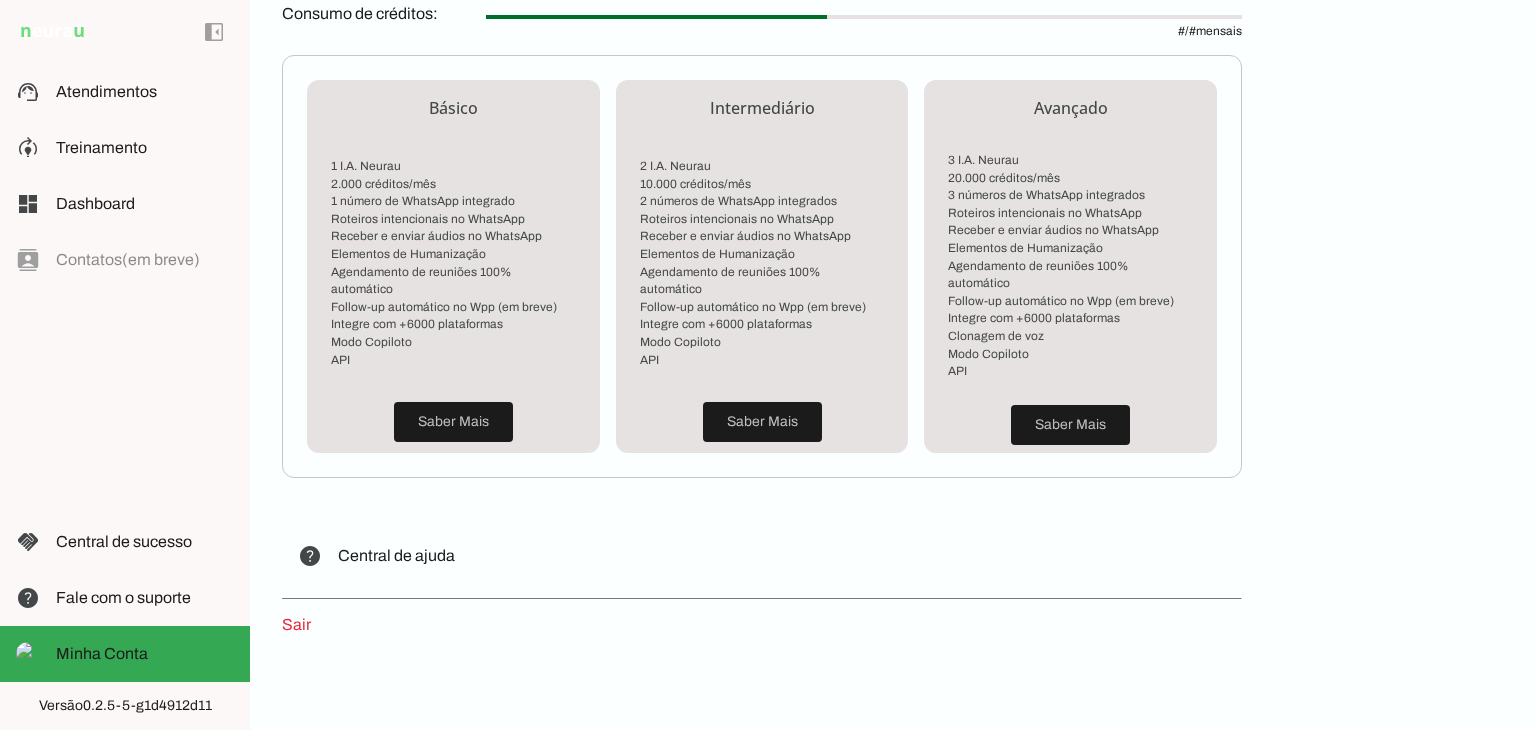 click on "Sair" at bounding box center [296, 624] 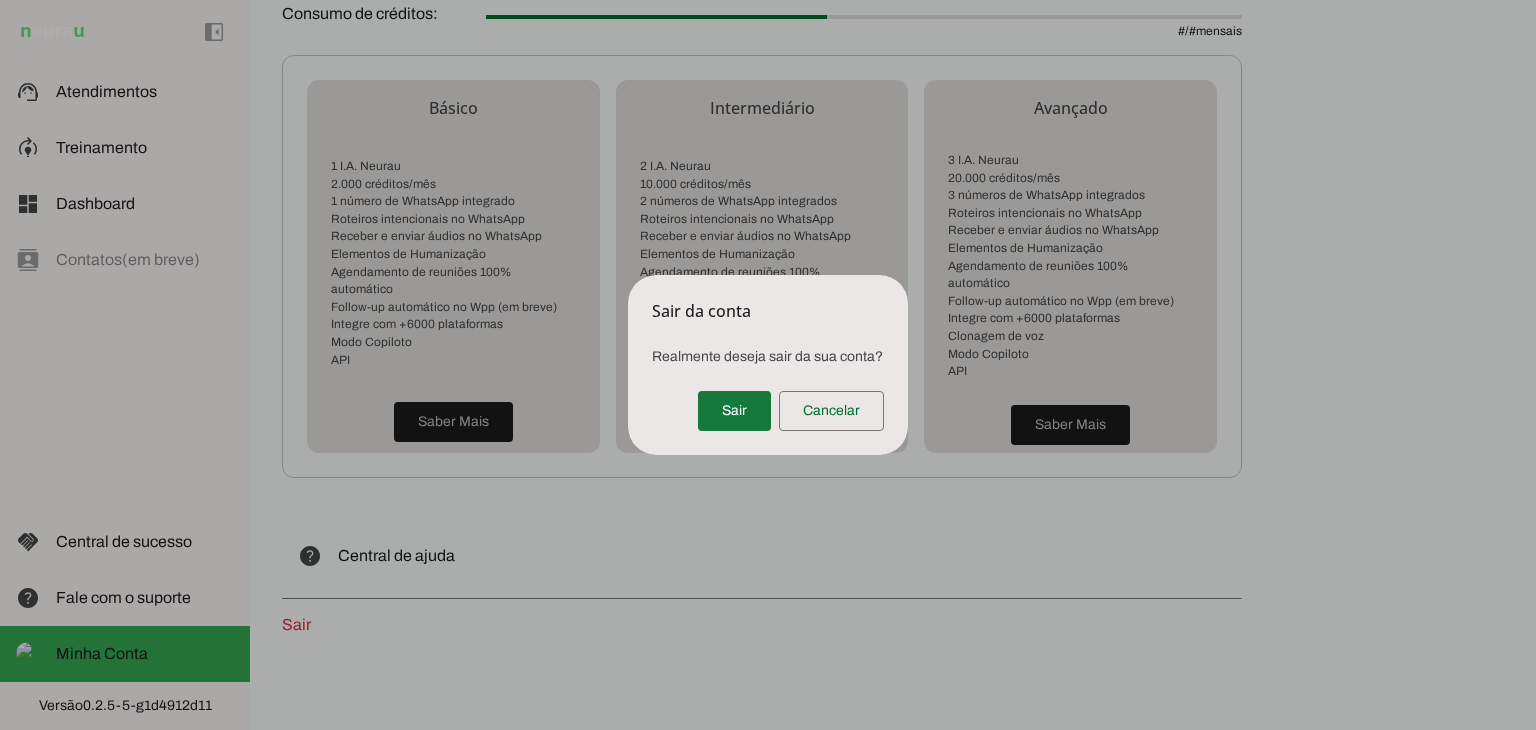 click at bounding box center [734, 411] 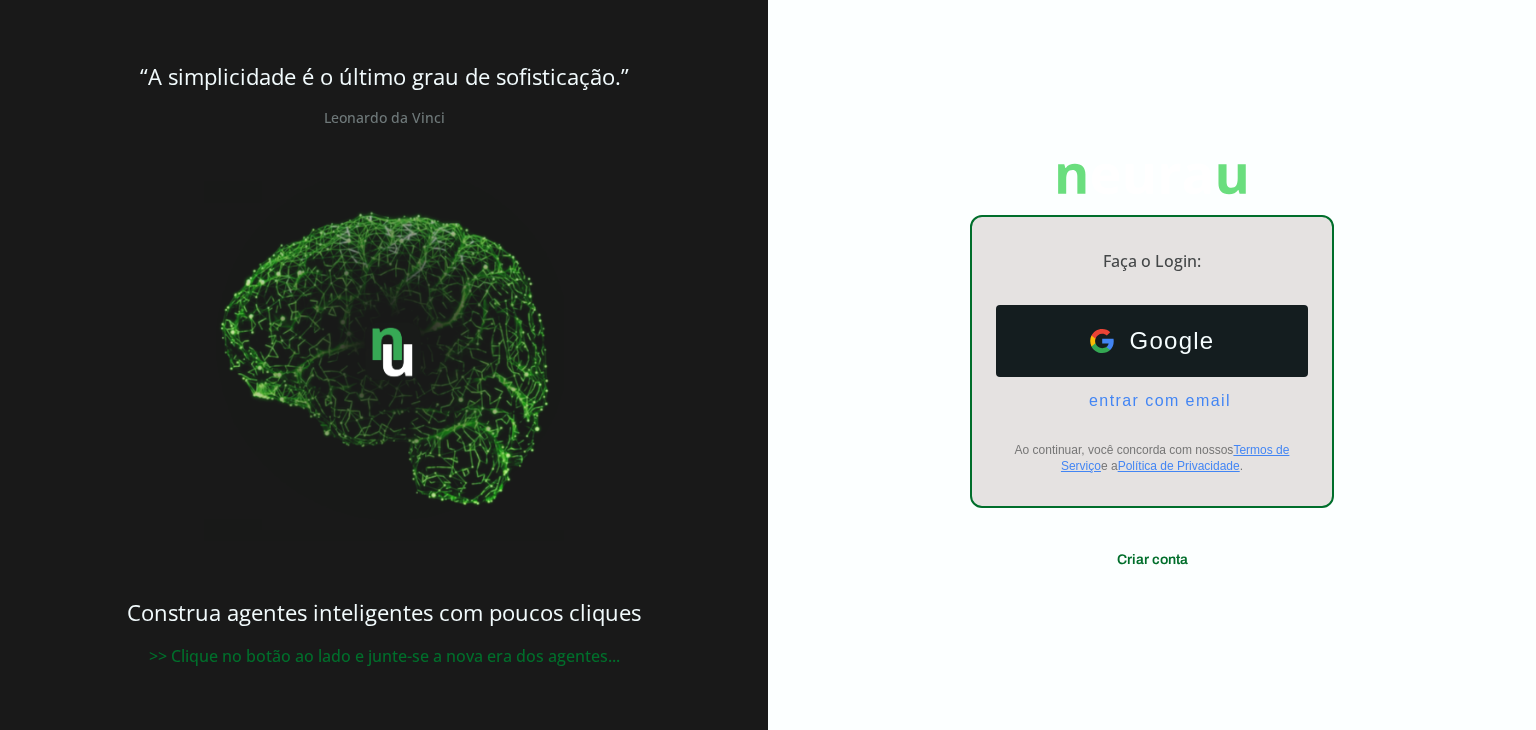 scroll, scrollTop: 0, scrollLeft: 0, axis: both 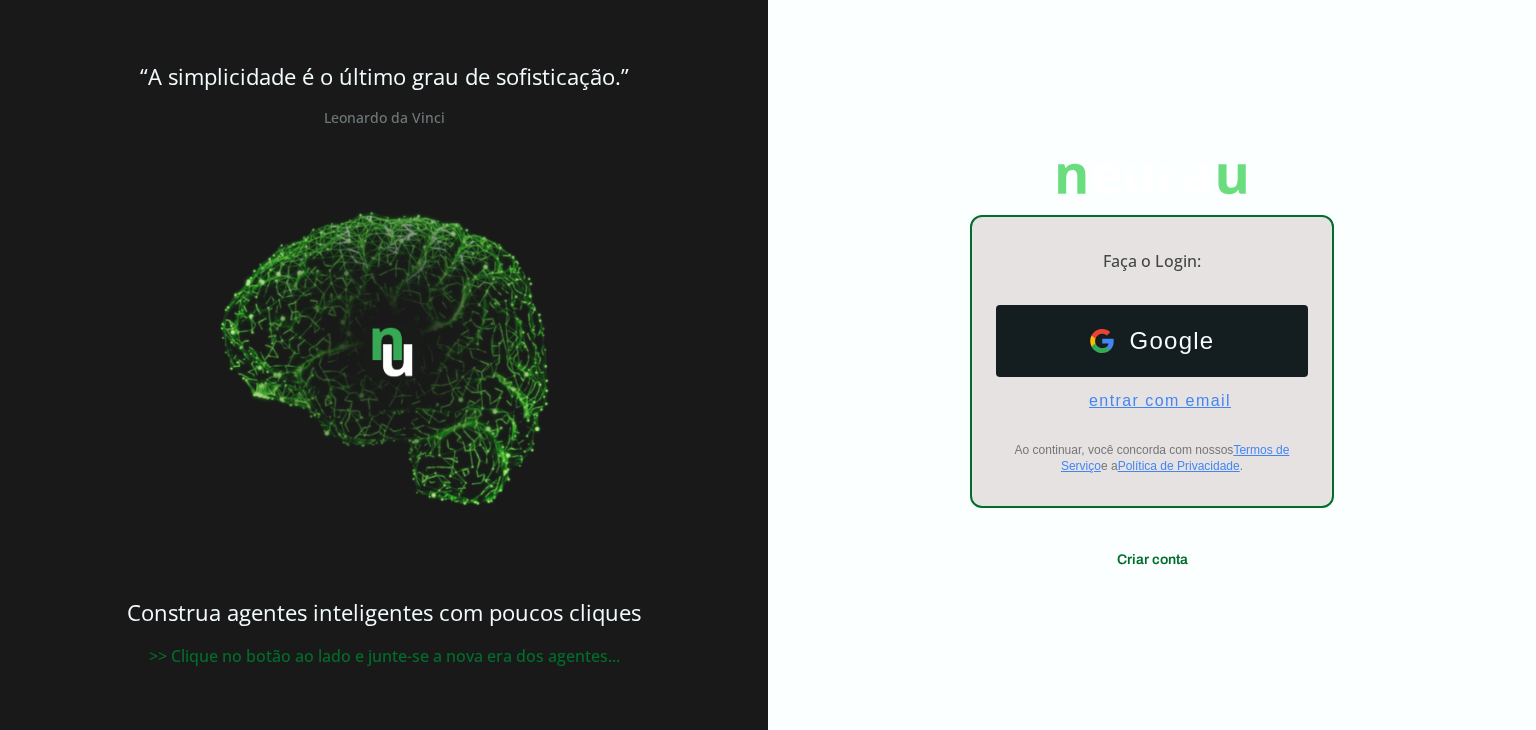 click on "entrar com email" at bounding box center [1152, 401] 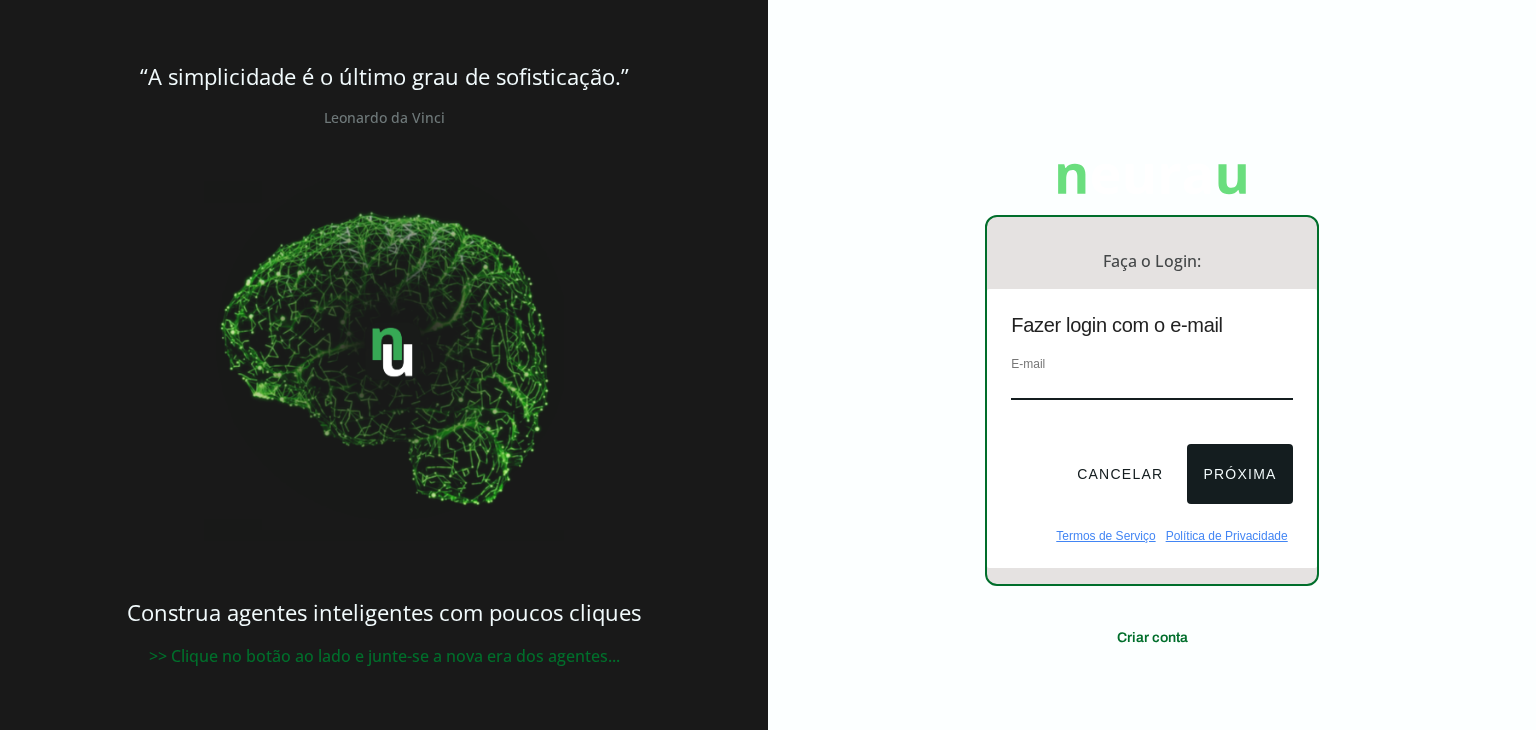 click at bounding box center (1151, 386) 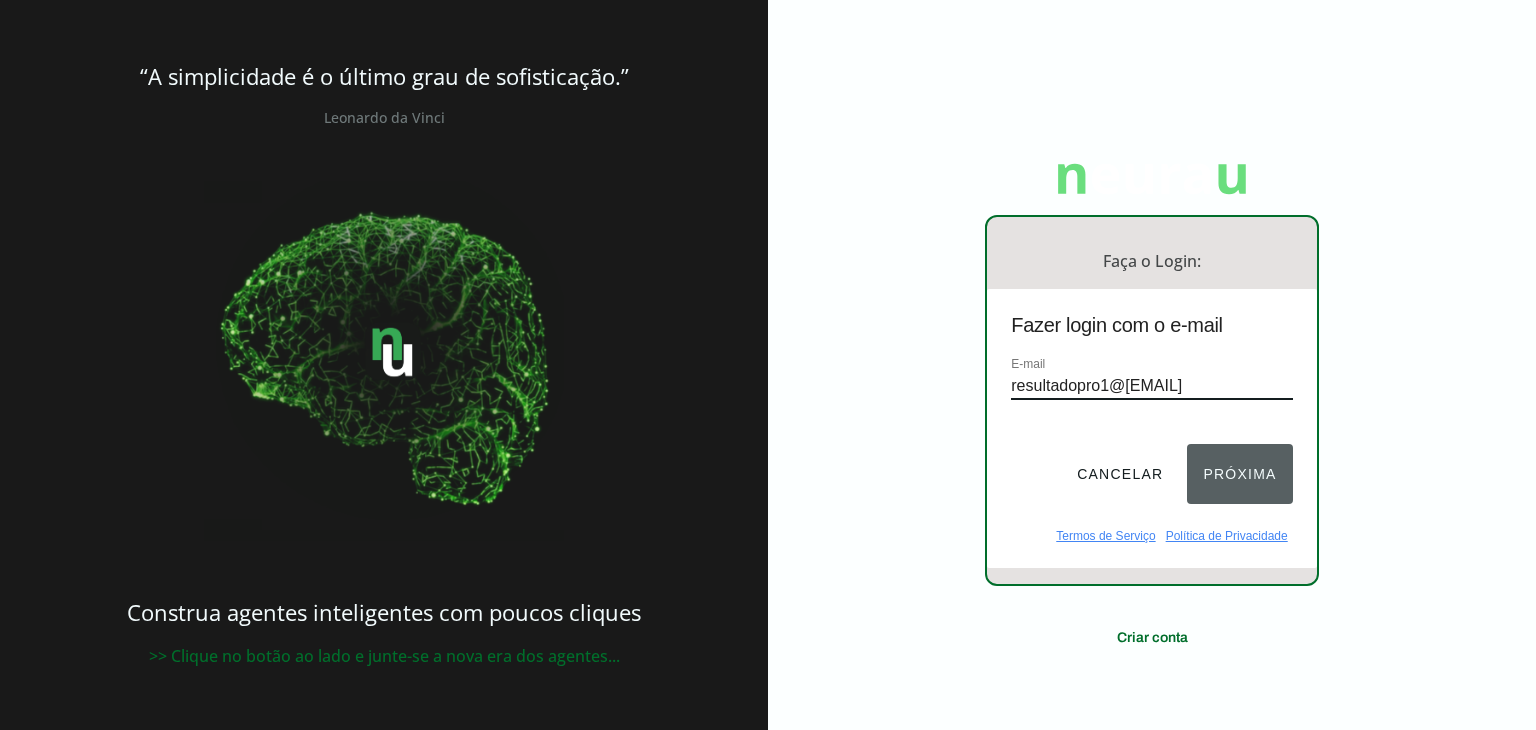 click on "Próxima" at bounding box center [1239, 474] 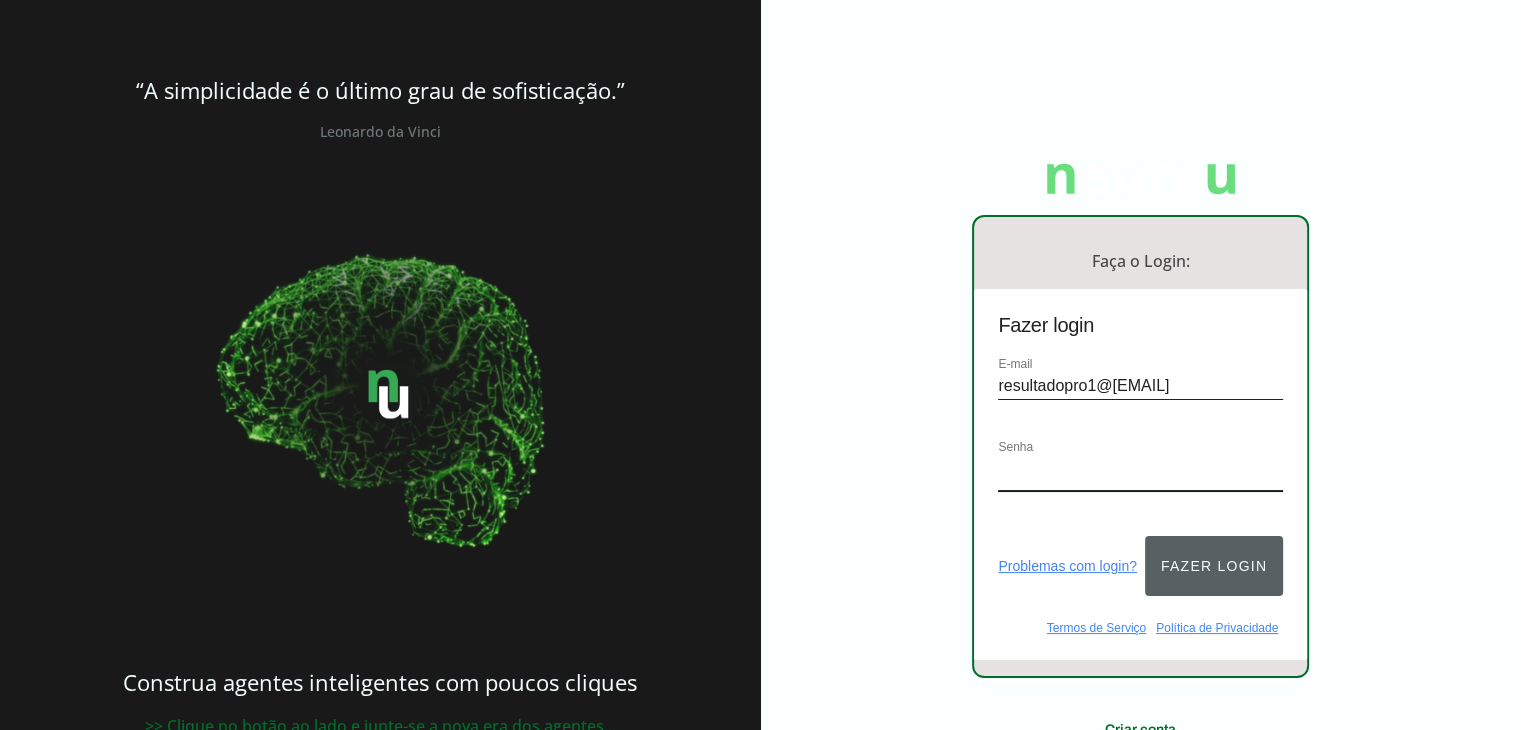 click on "Fazer login" at bounding box center (1214, 566) 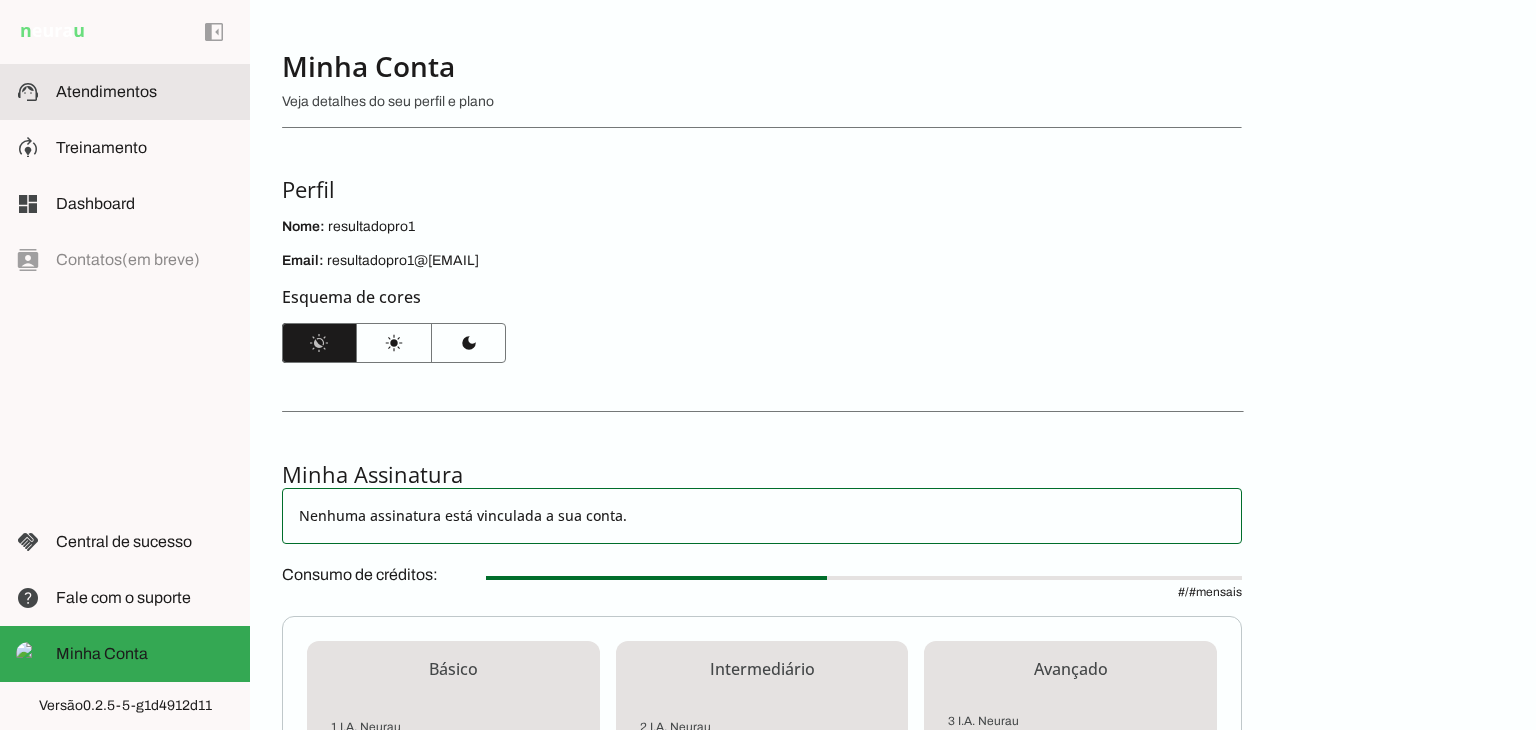 click on "Atendimentos" 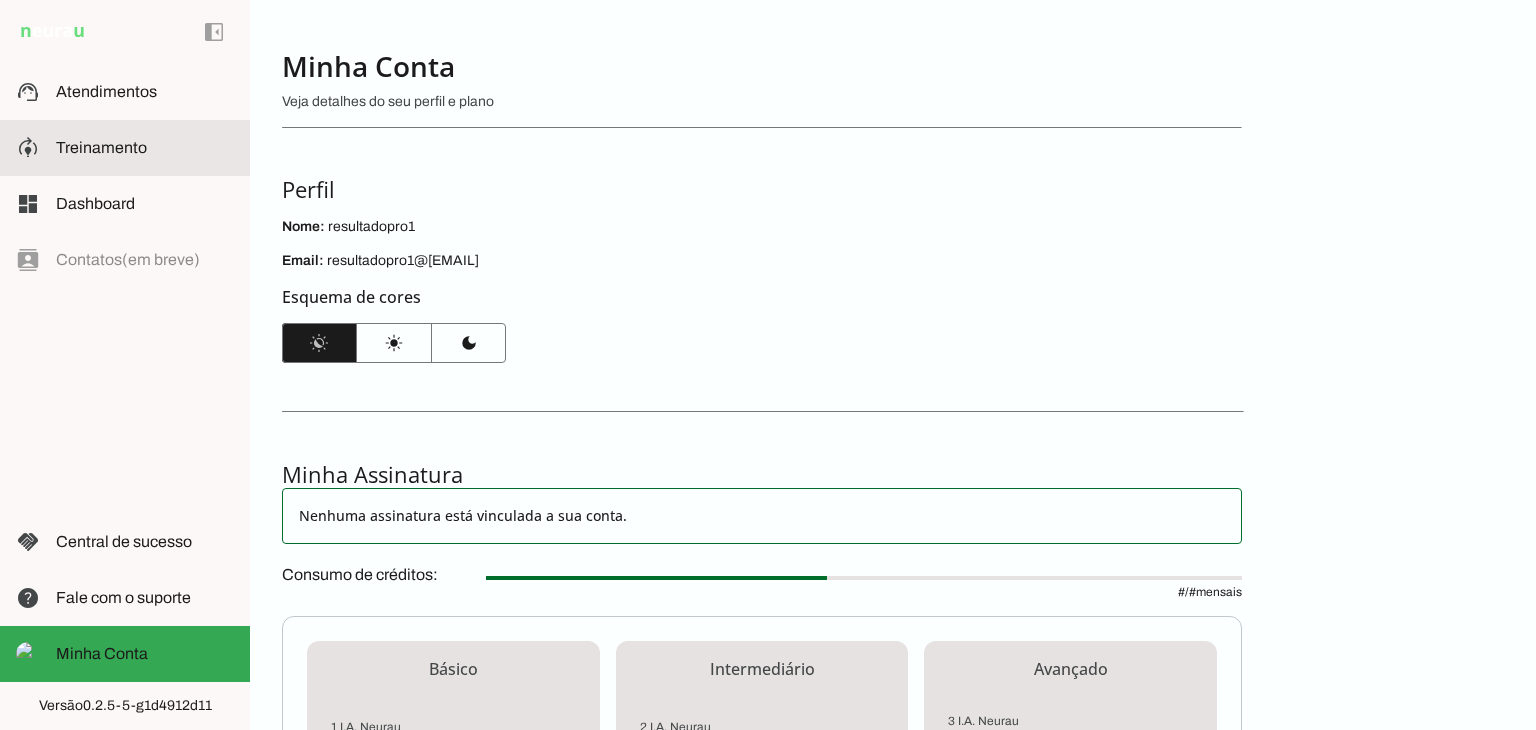 click on "Treinamento" 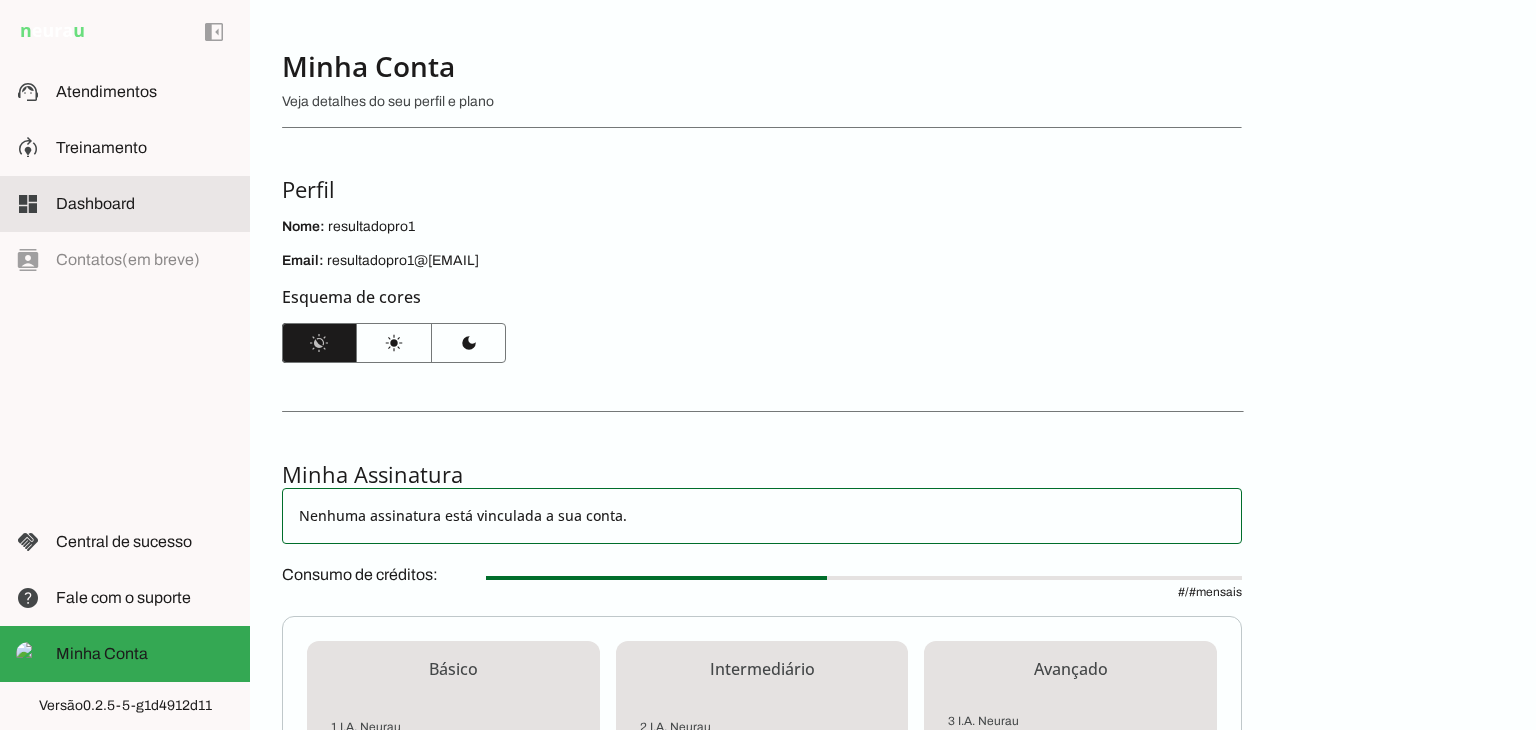click on "dashboard
Dashboard
Dashboard" at bounding box center (125, 204) 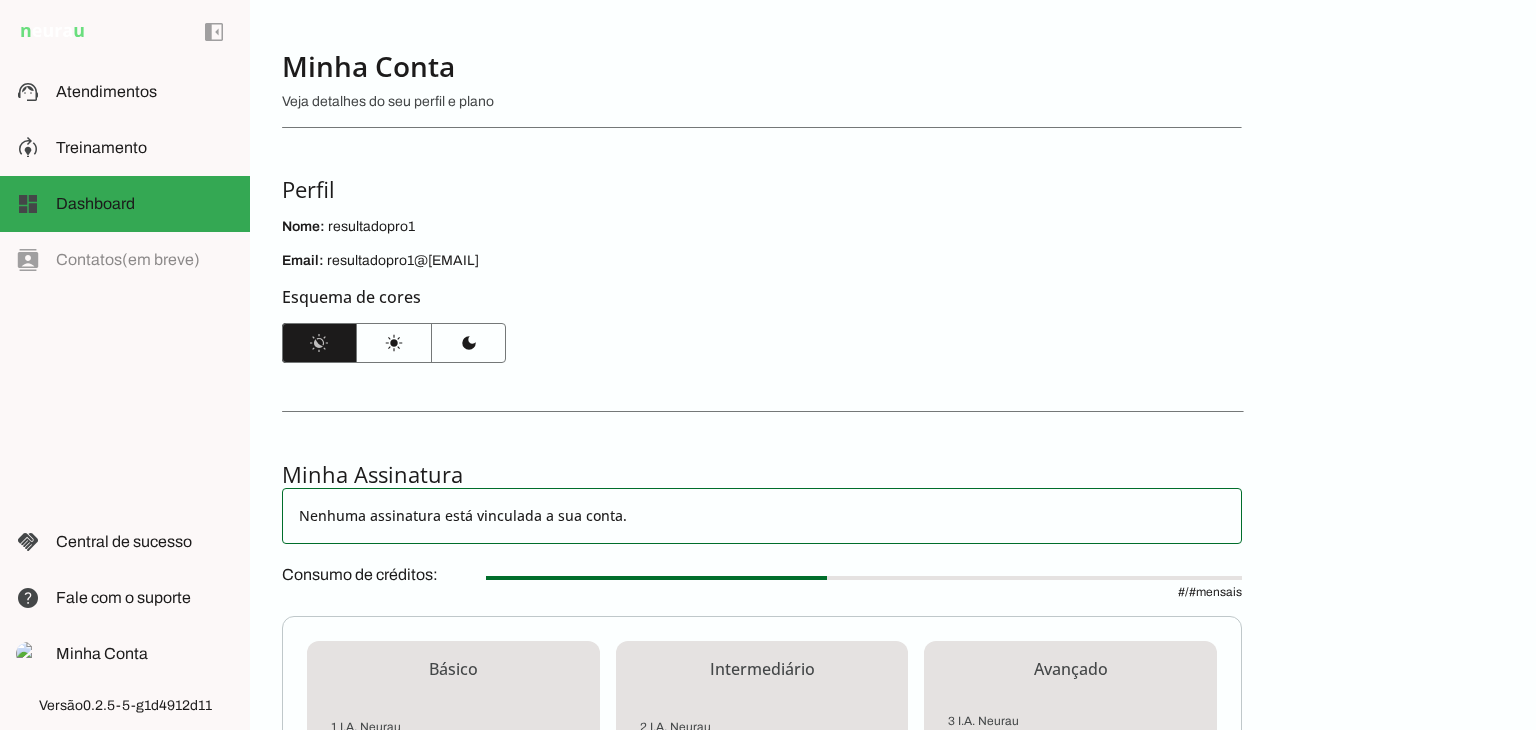 click on "left_panel_open
left_panel_close" 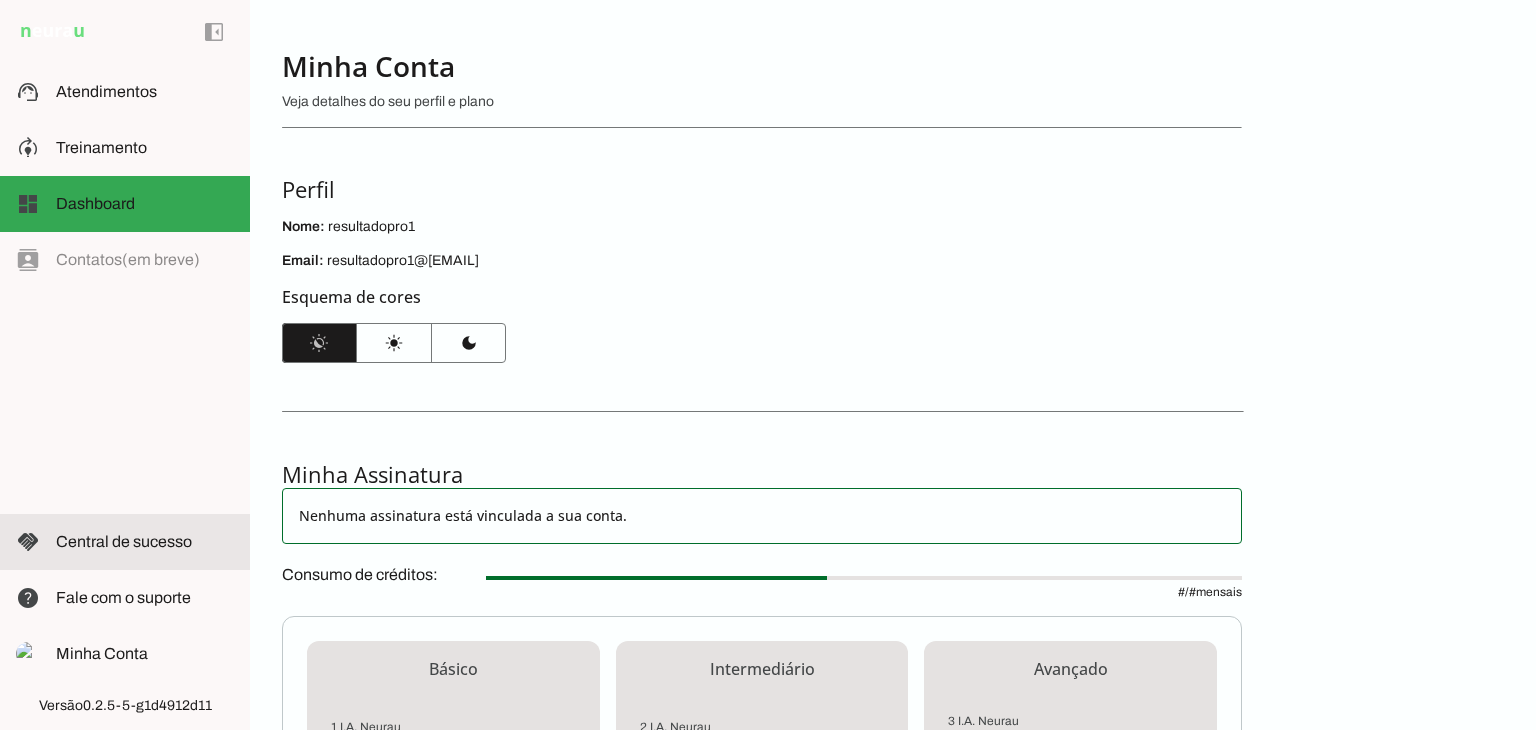 click on "handshake
Central de sucesso
Central de sucesso" at bounding box center [125, 542] 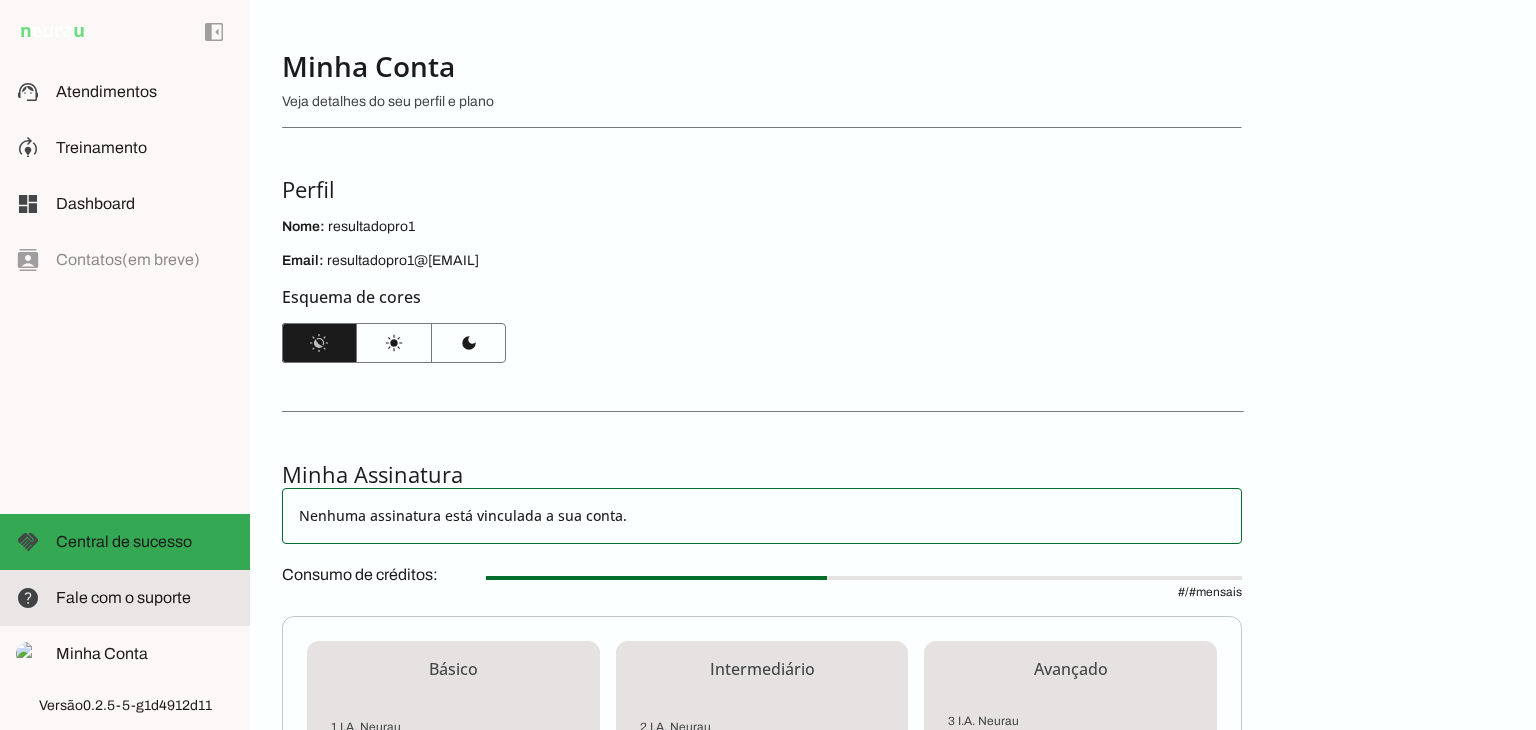 click on "Fale com o suporte" 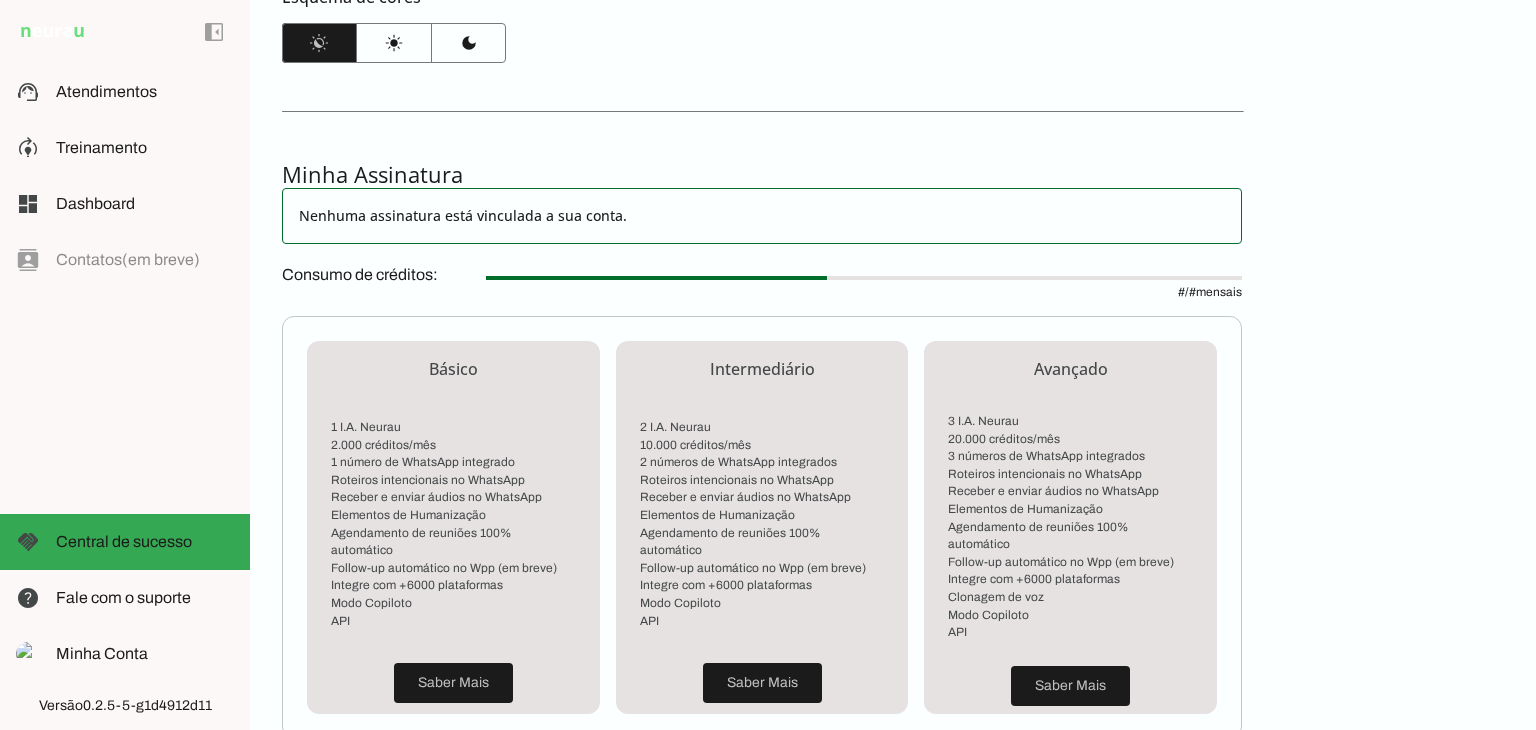 scroll, scrollTop: 0, scrollLeft: 0, axis: both 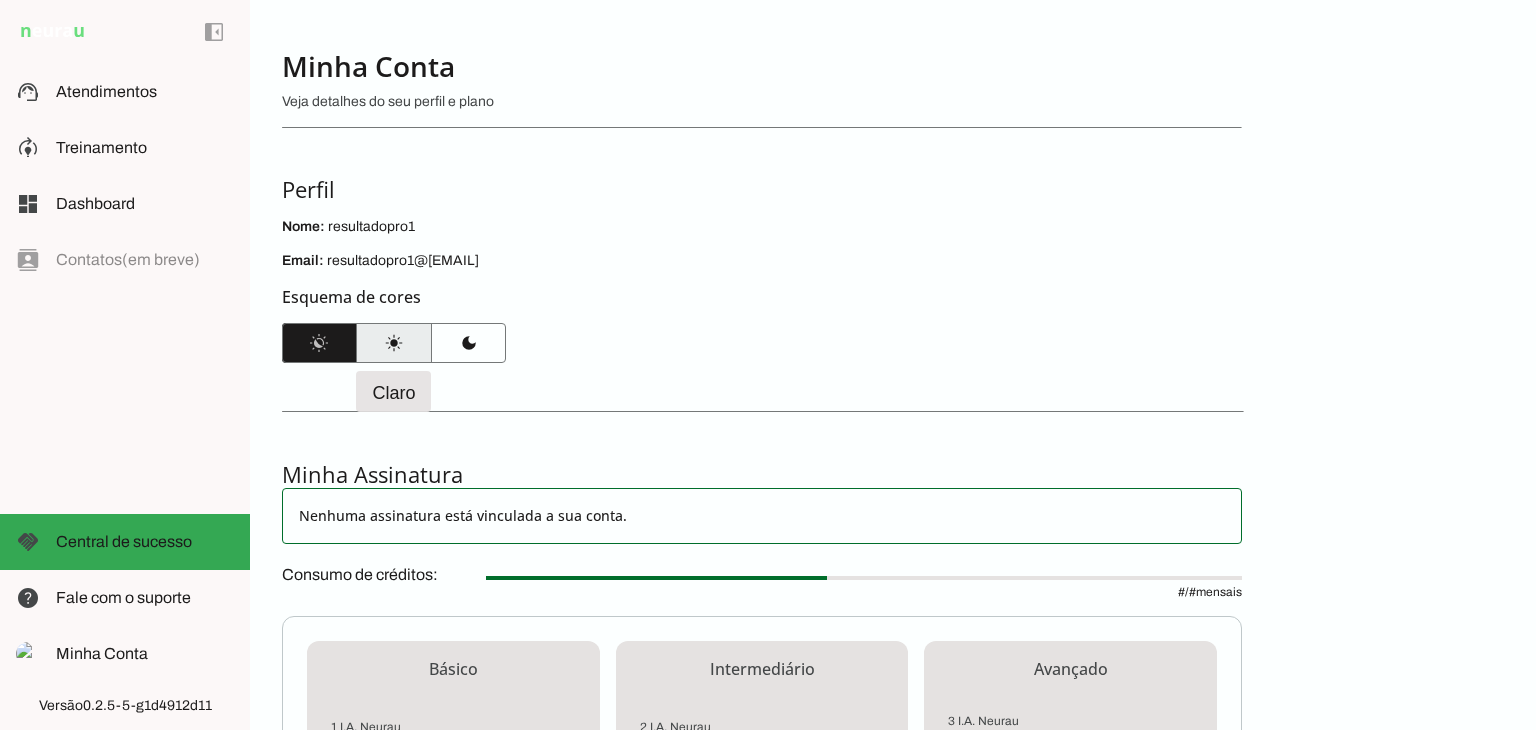 click at bounding box center (394, 343) 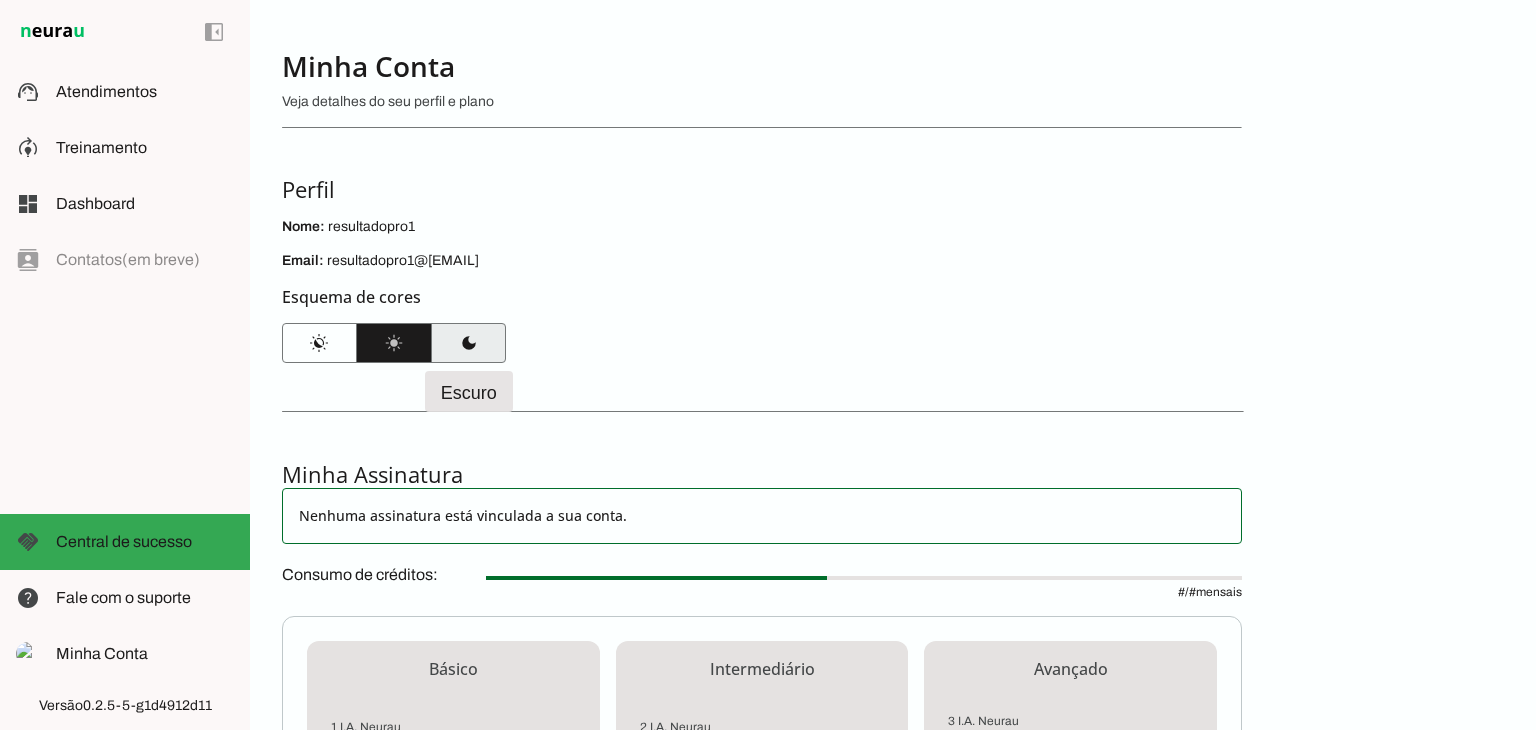 click at bounding box center (468, 343) 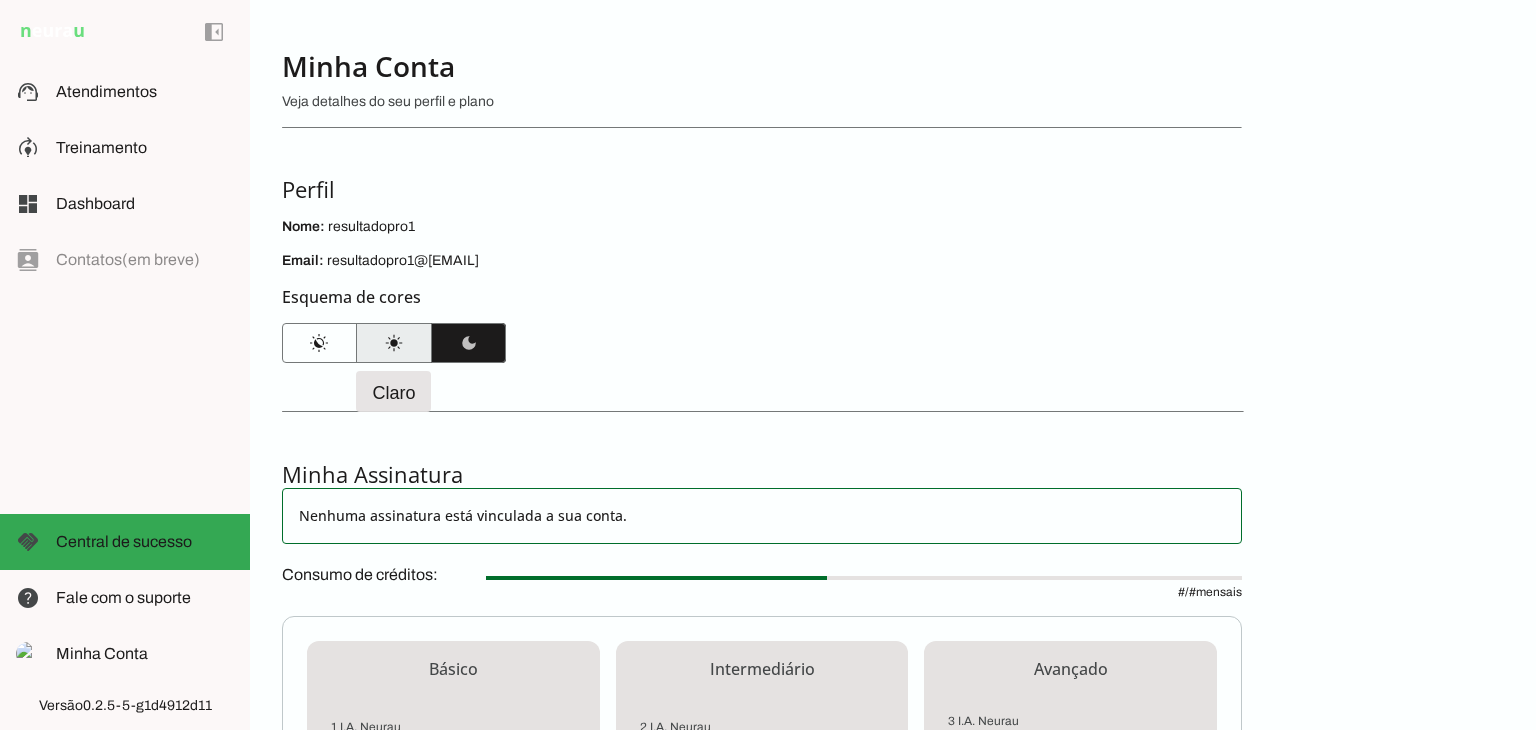 click at bounding box center (394, 343) 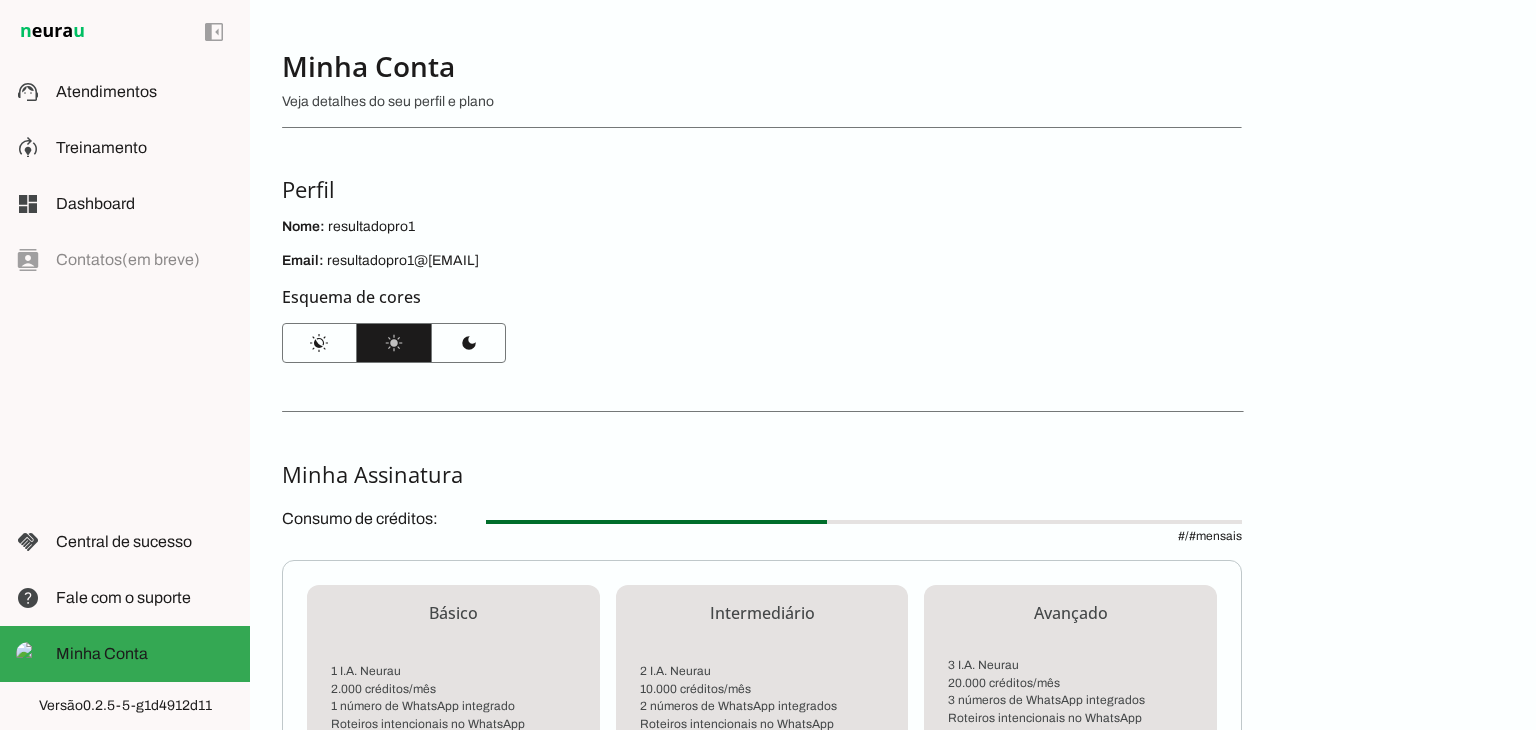 scroll, scrollTop: 0, scrollLeft: 0, axis: both 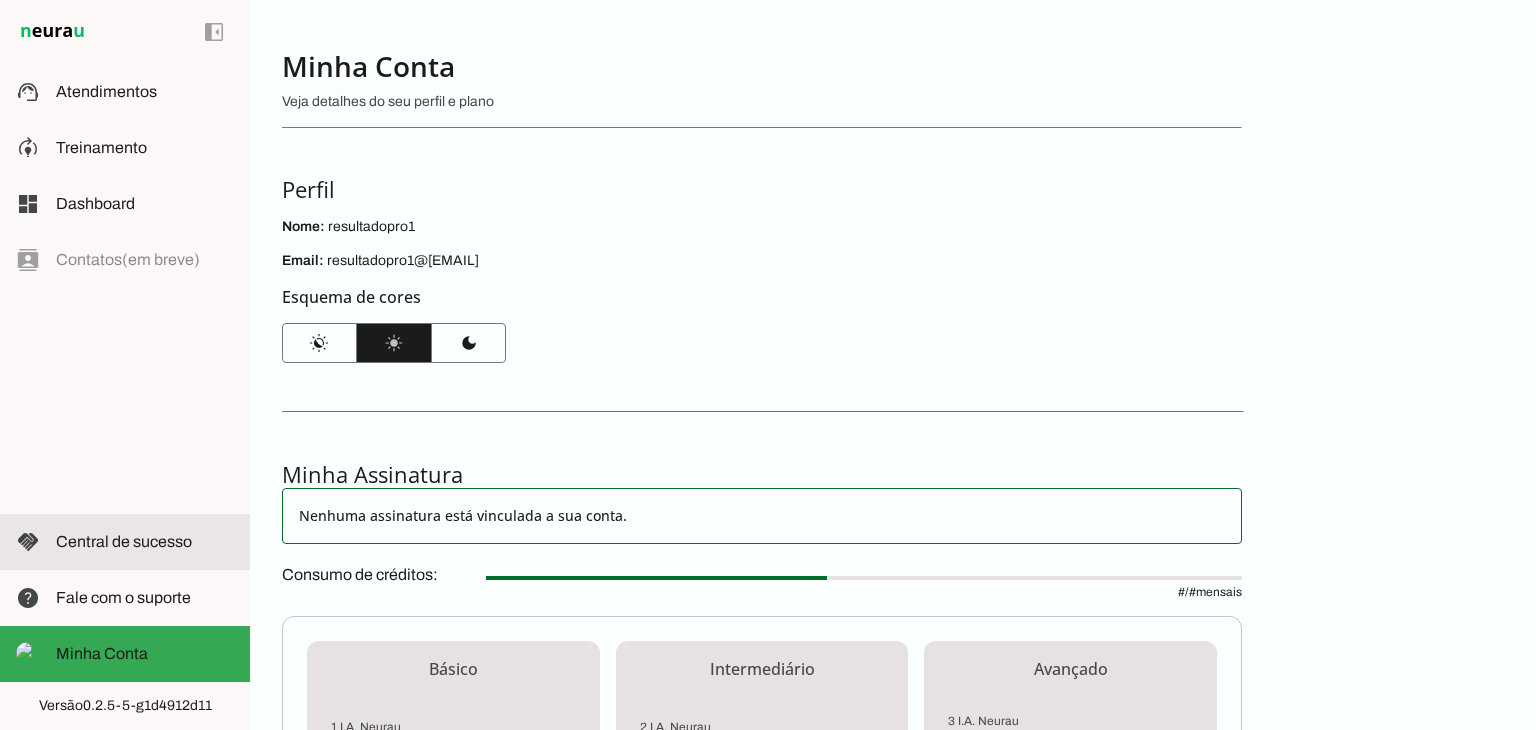 click on "Central de sucesso" 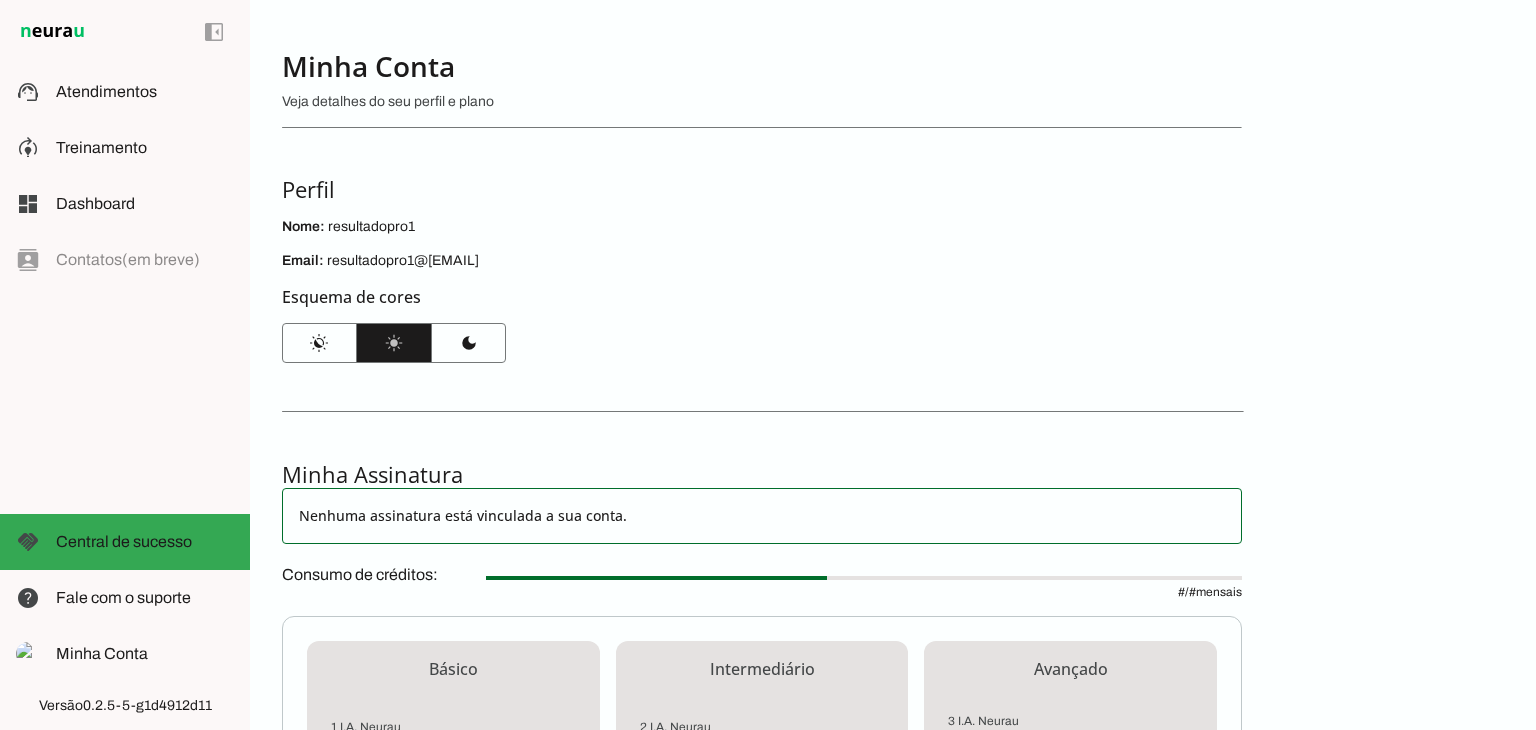 click on "Minha Assinatura" at bounding box center [754, 474] 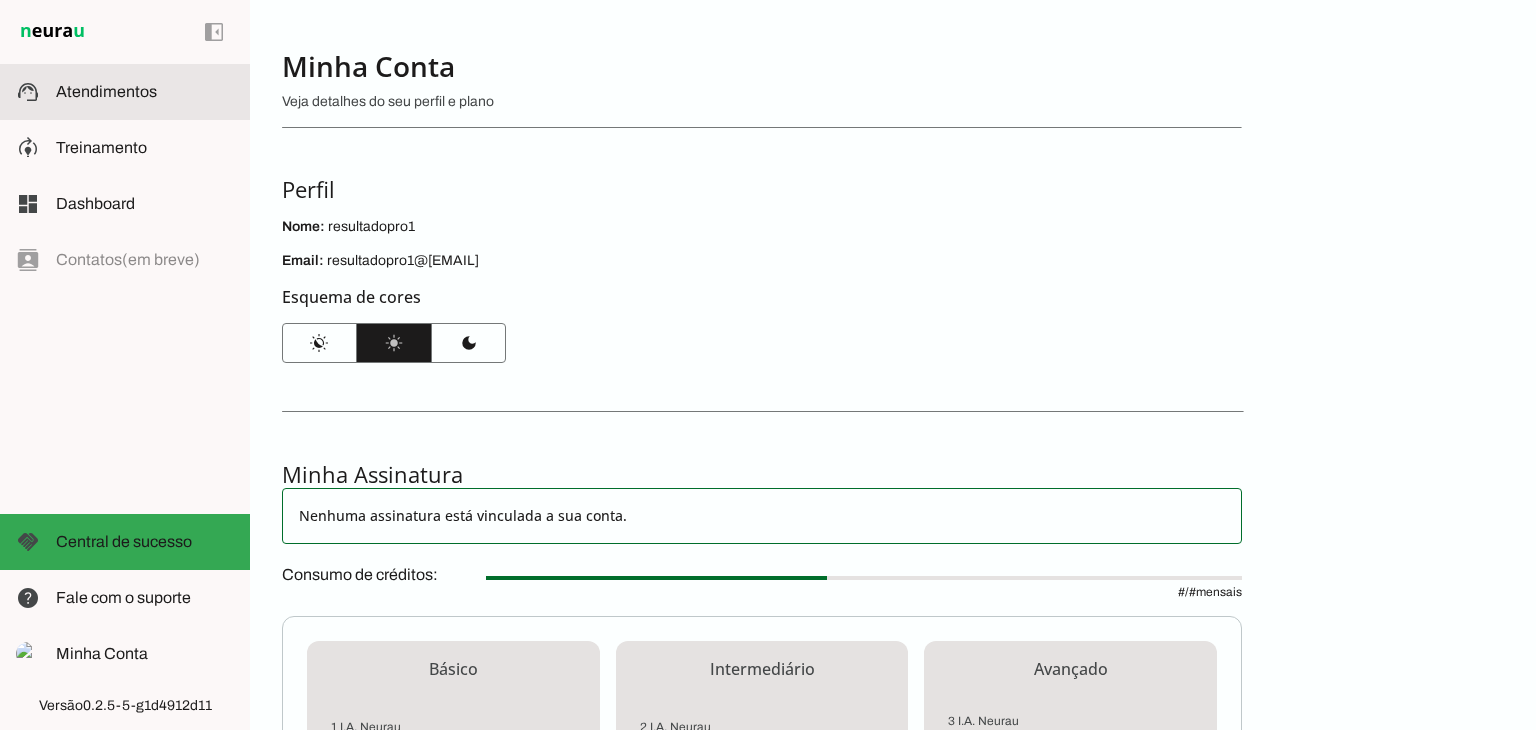click on "Atendimentos" 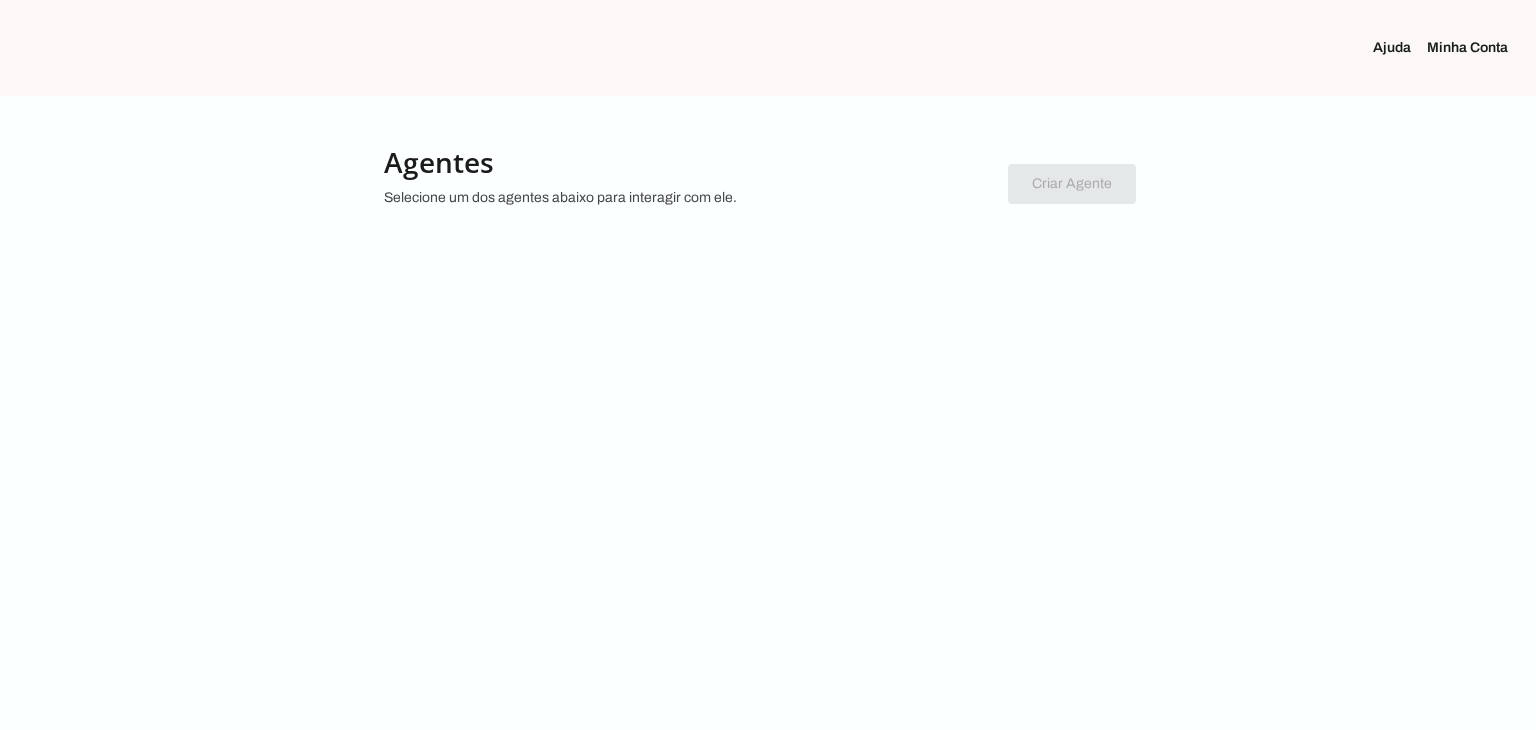 scroll, scrollTop: 0, scrollLeft: 0, axis: both 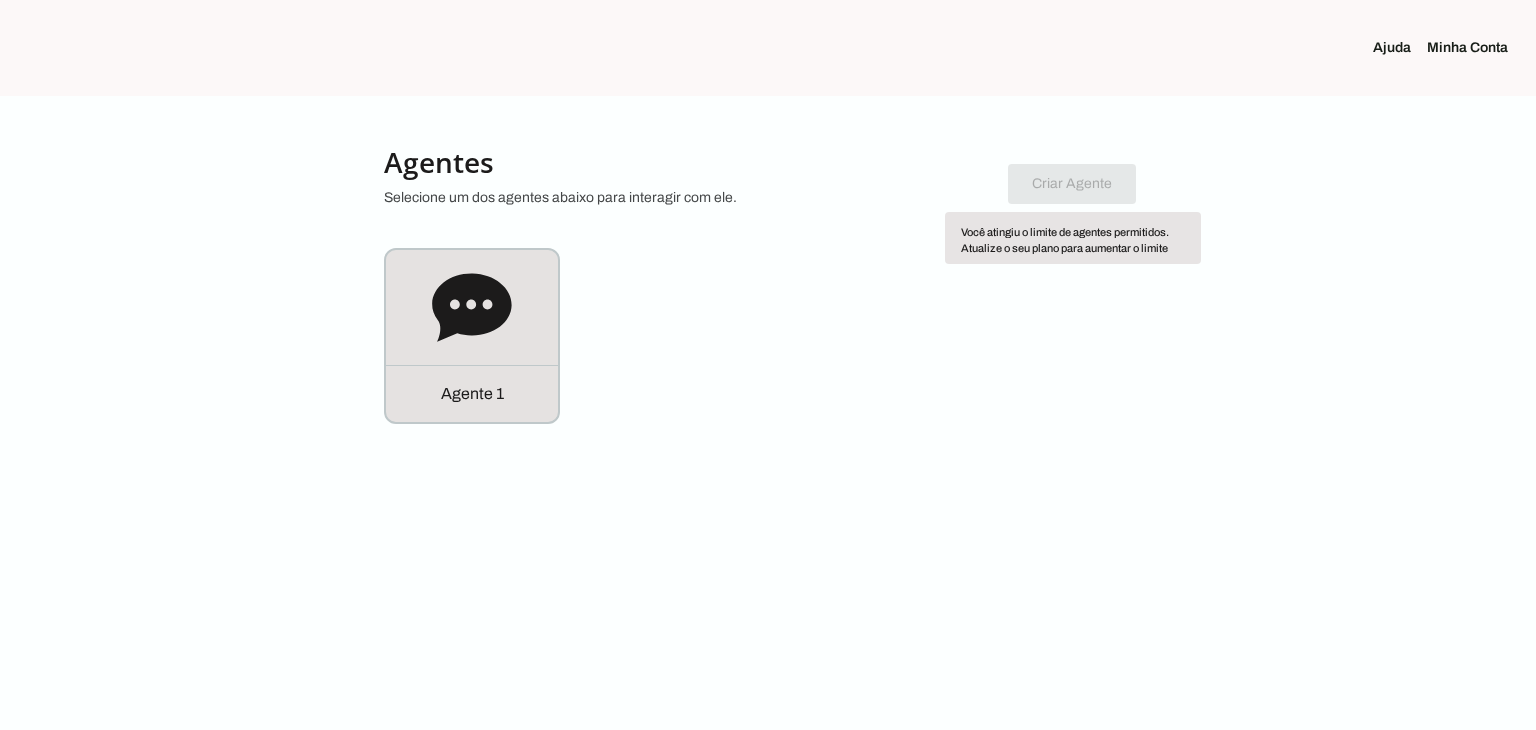 click on "Criar Agente
Você atingiu o limite de agentes permitidos. Atualize o seu
plano para aumentar o limite" 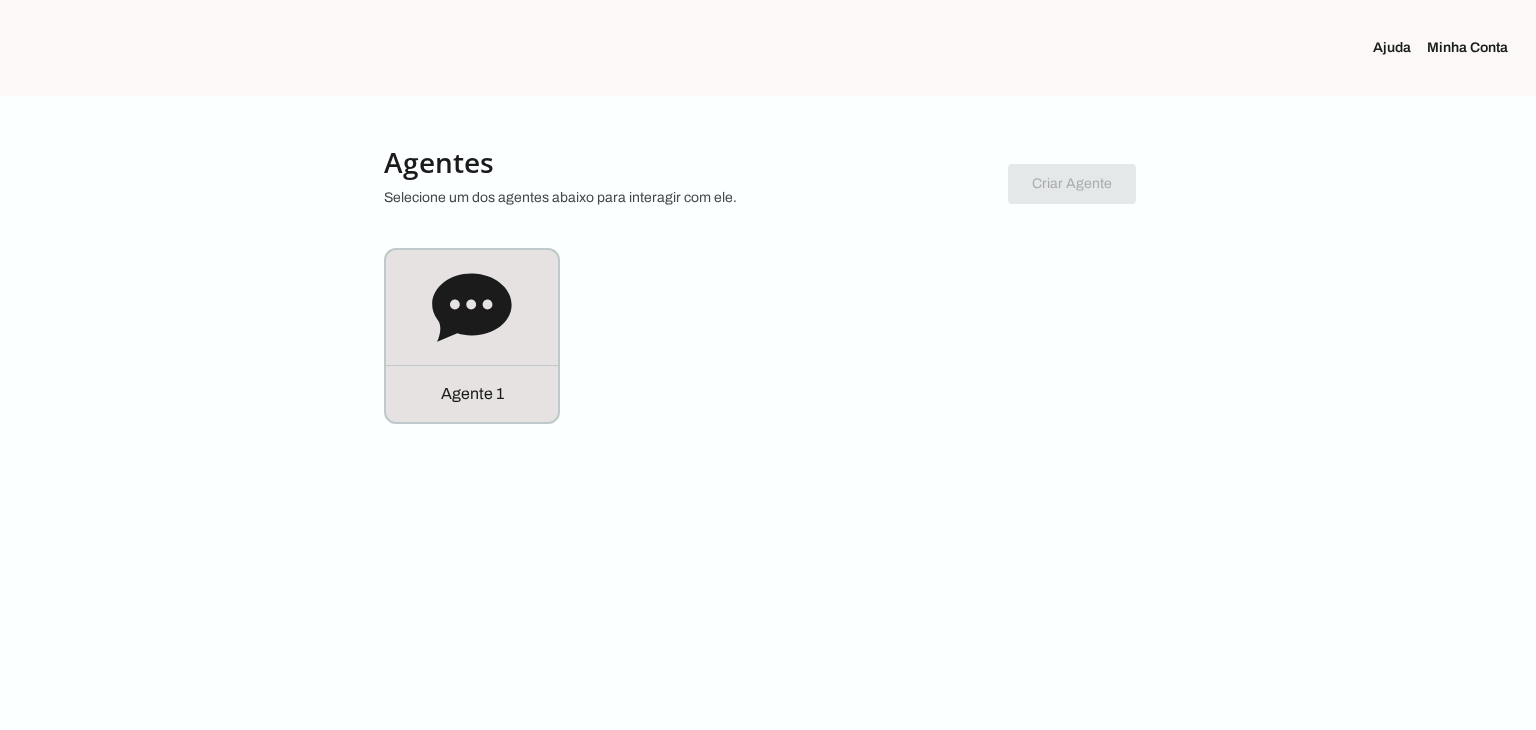 click on "Minha Conta" 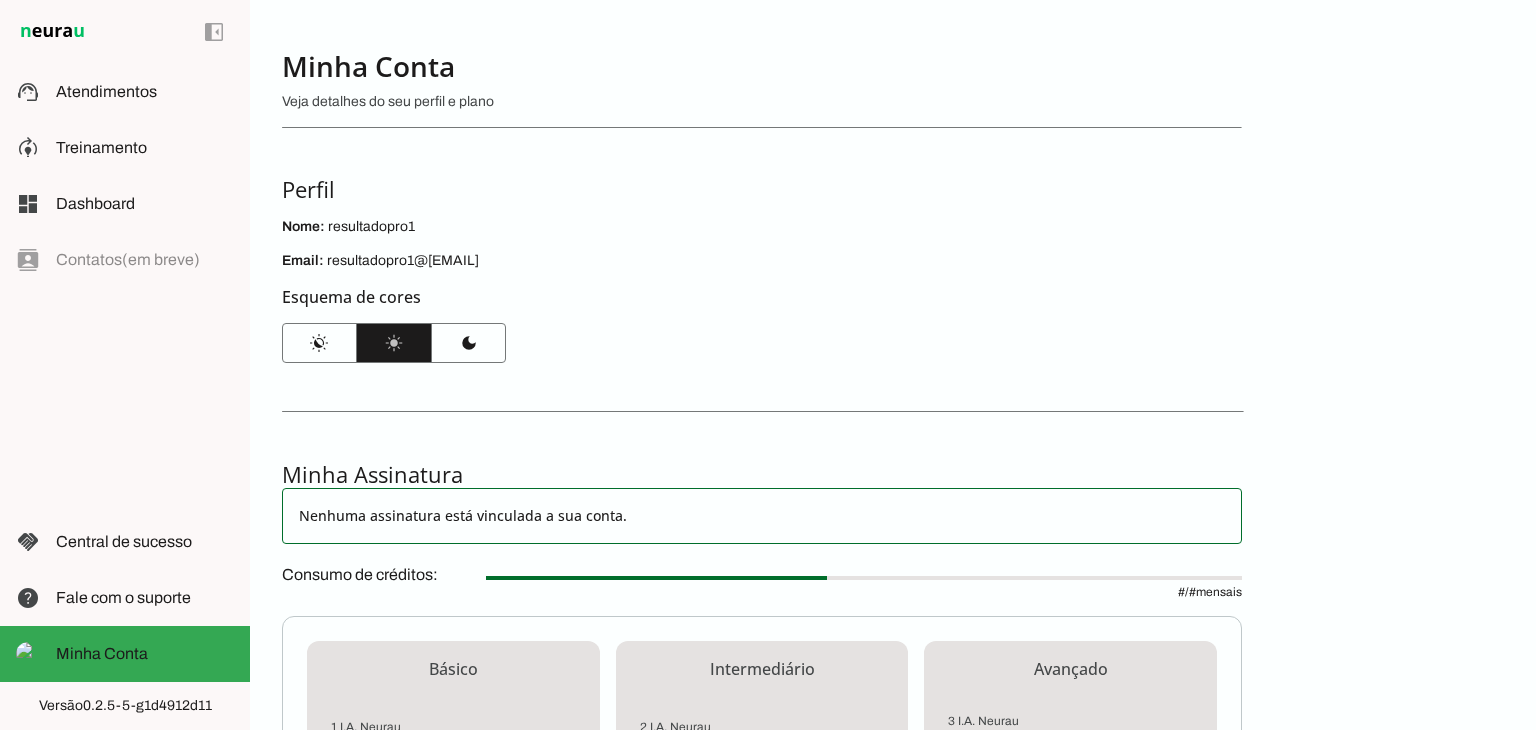 click on "left_panel_open
left_panel_close" 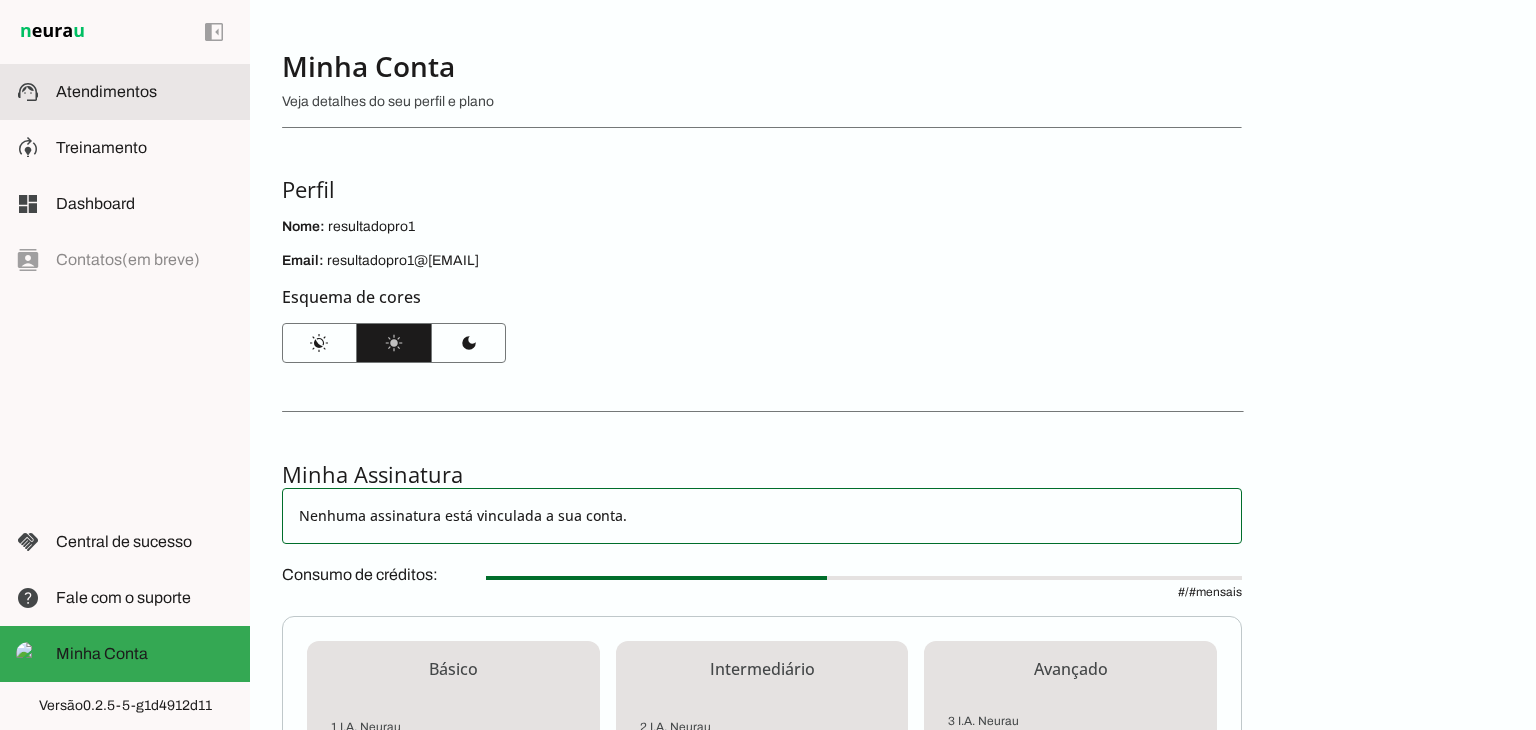 click on "Atendimentos" 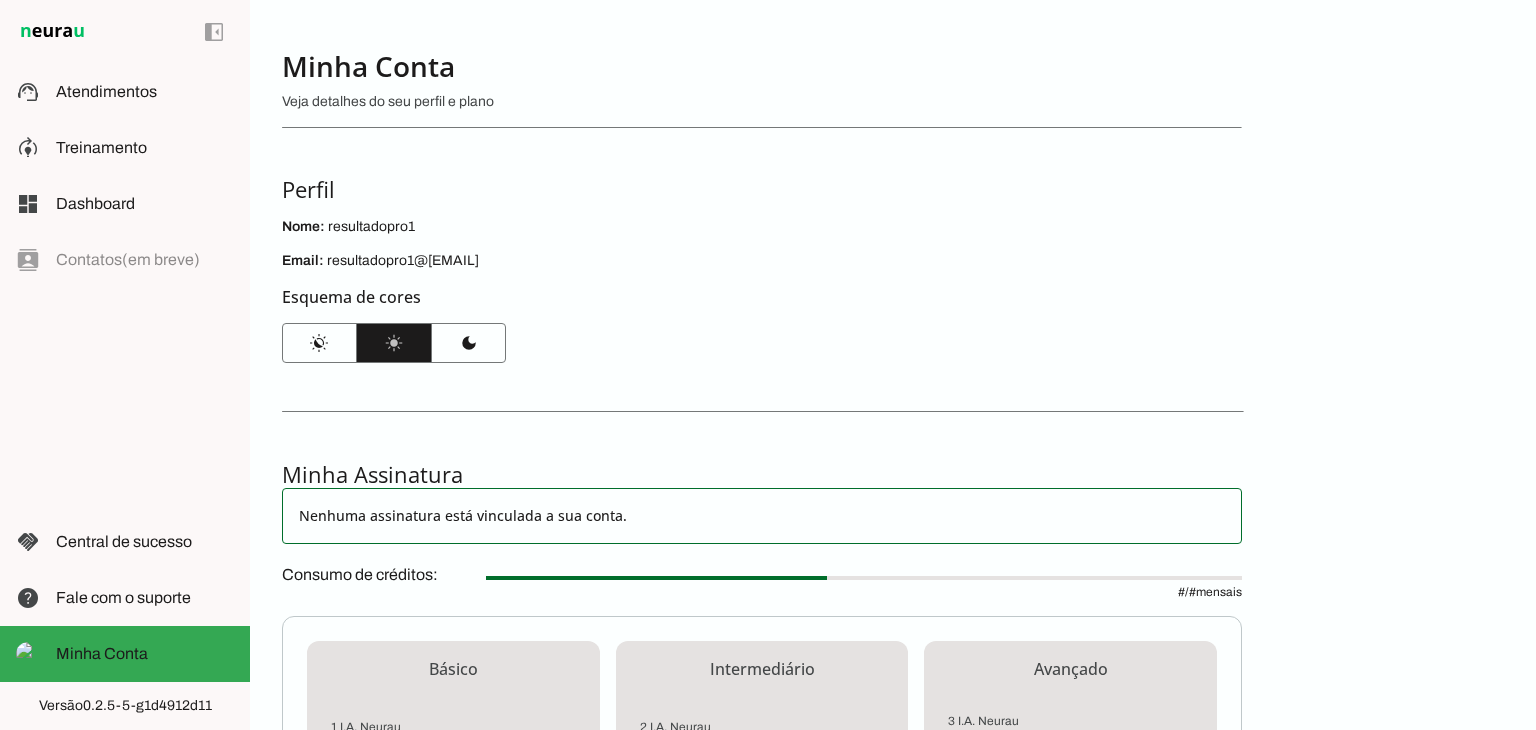 click on "Veja detalhes do seu perfil e plano" at bounding box center [754, 102] 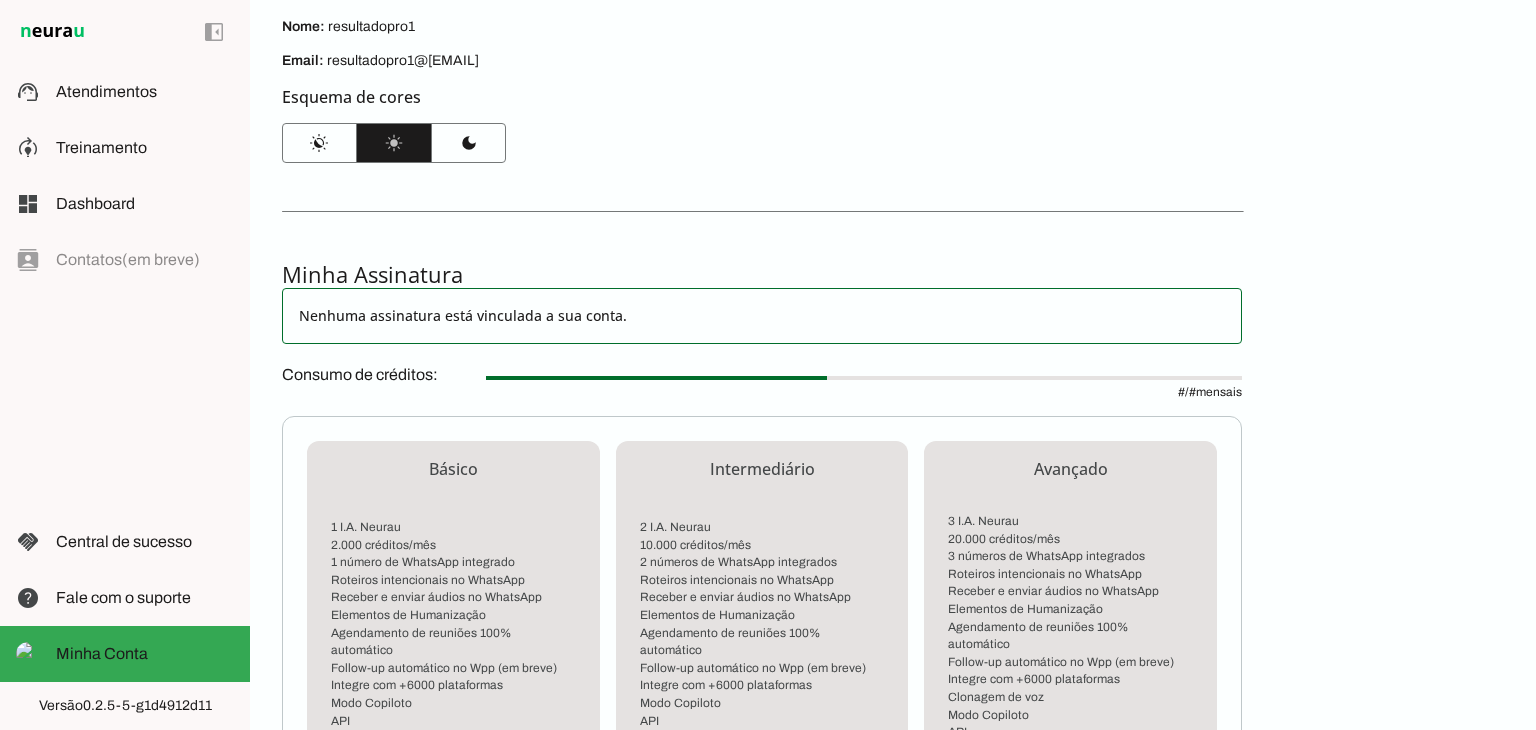 click on "Nenhuma assinatura está vinculada a sua conta." at bounding box center [762, 316] 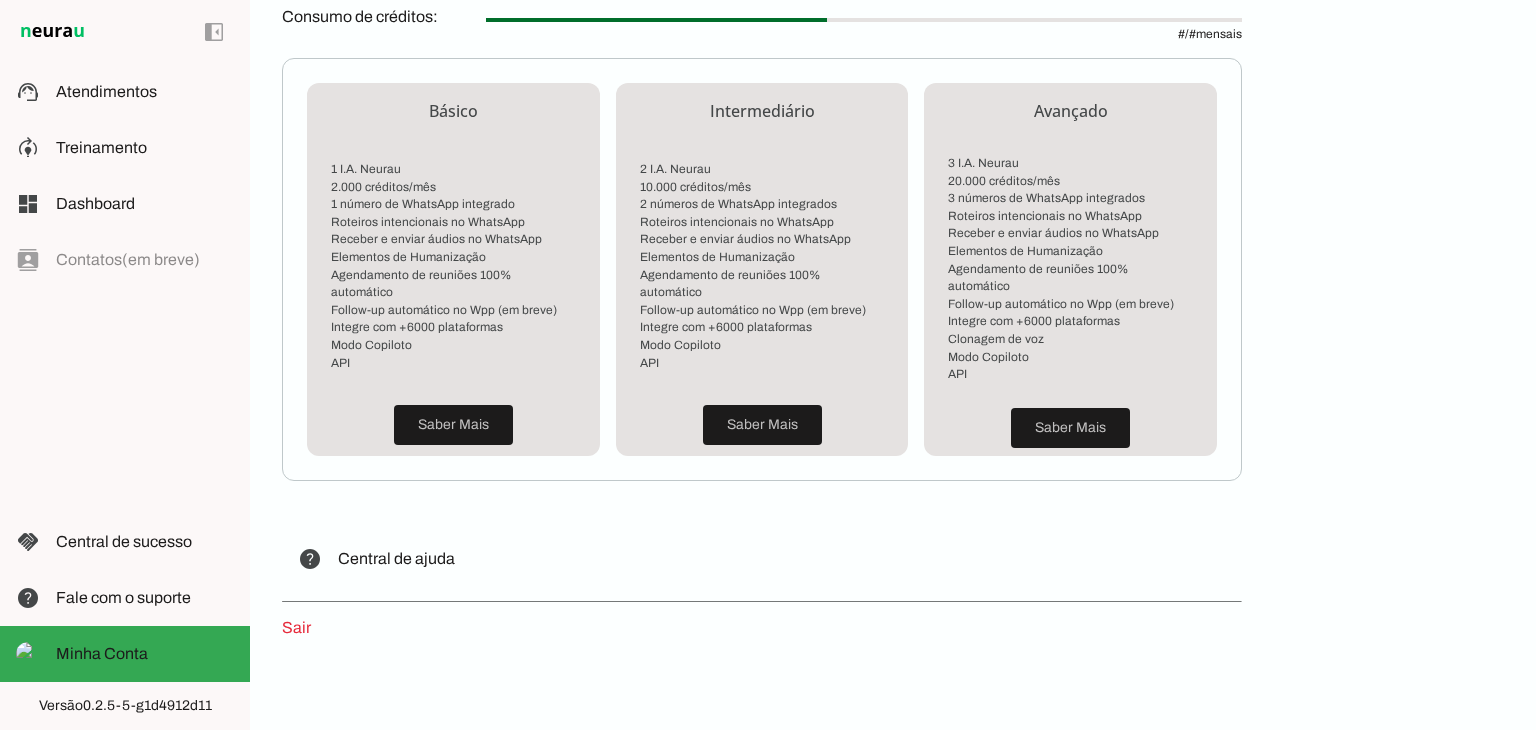 scroll, scrollTop: 561, scrollLeft: 0, axis: vertical 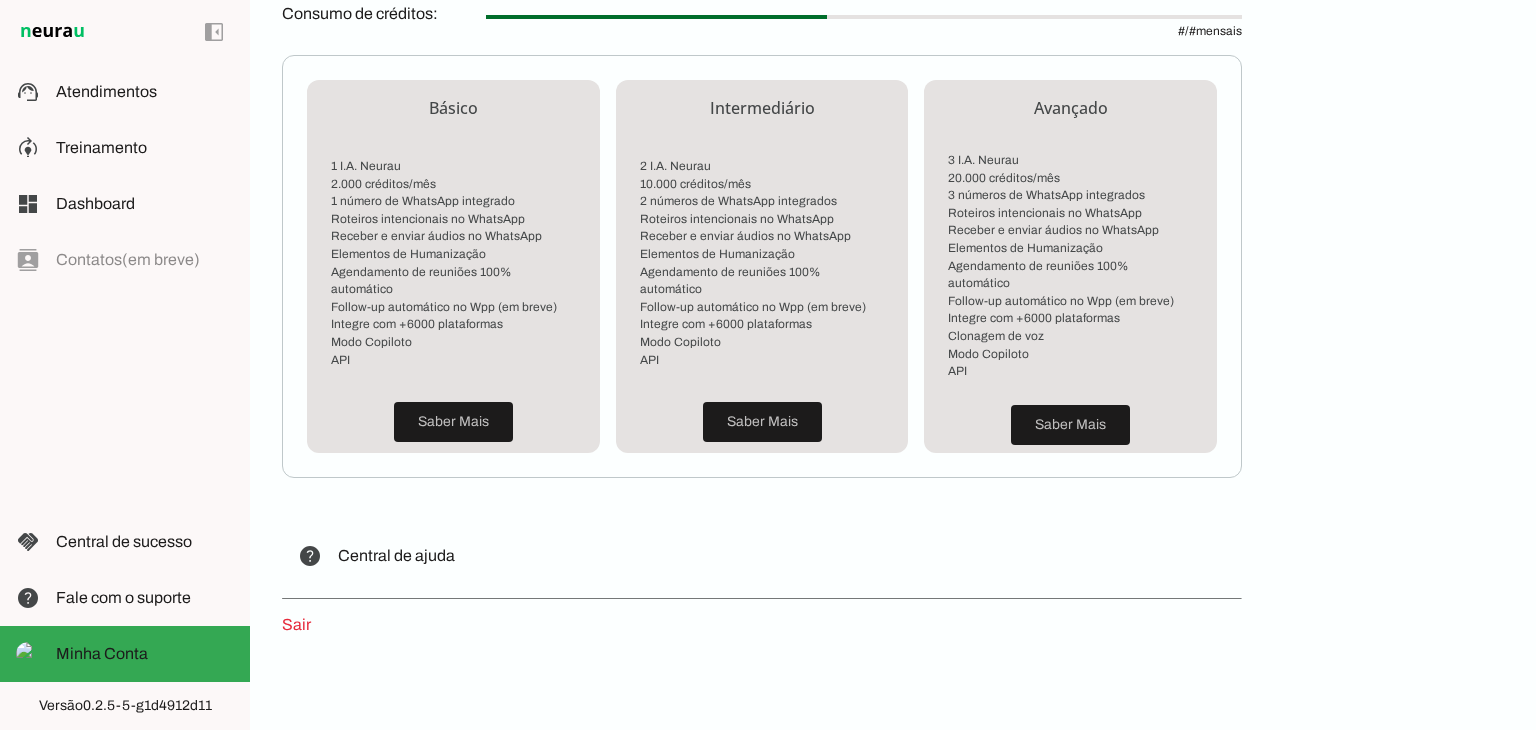 click on "Agendamento de reuniões 100% automático" at bounding box center [453, 280] 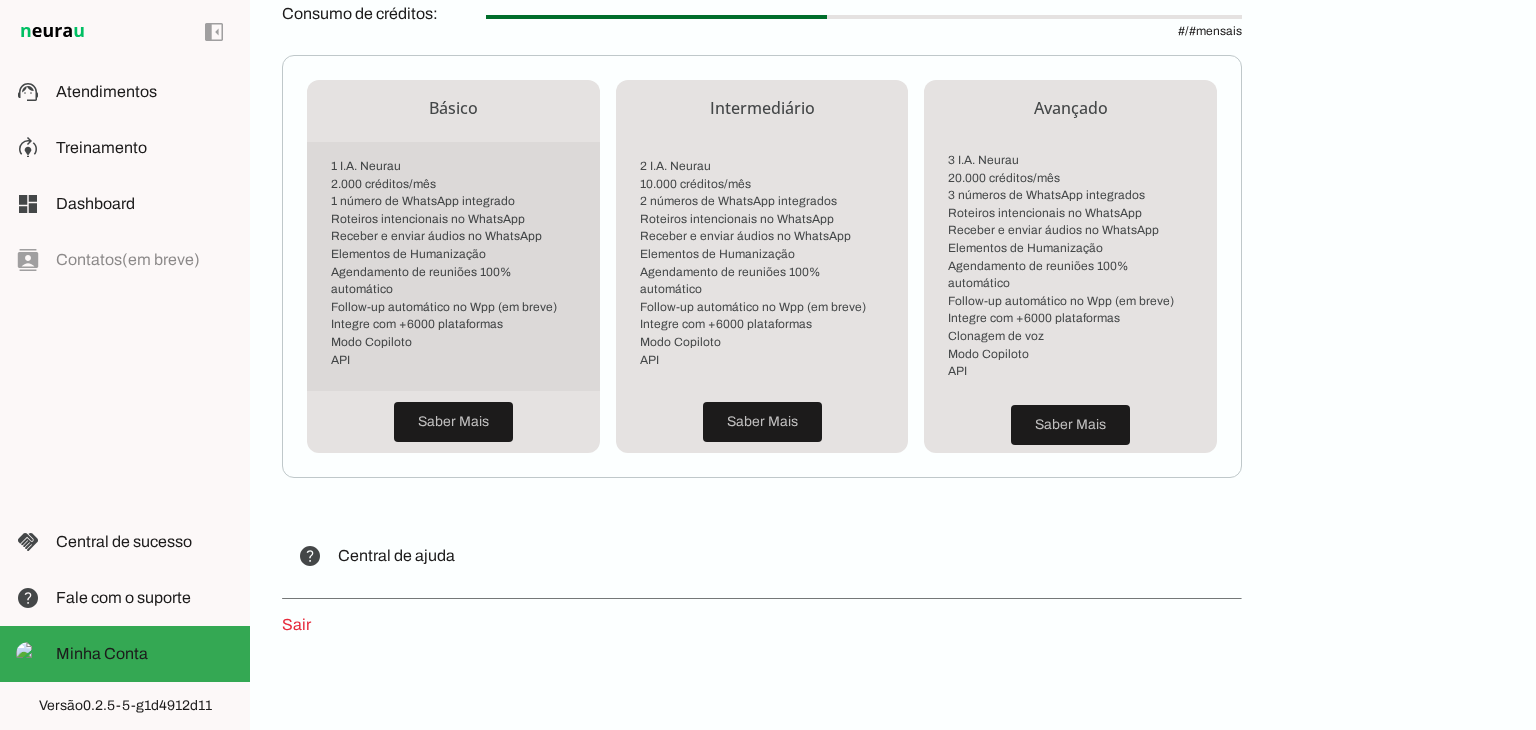 click on "Modo Copiloto" at bounding box center [453, 343] 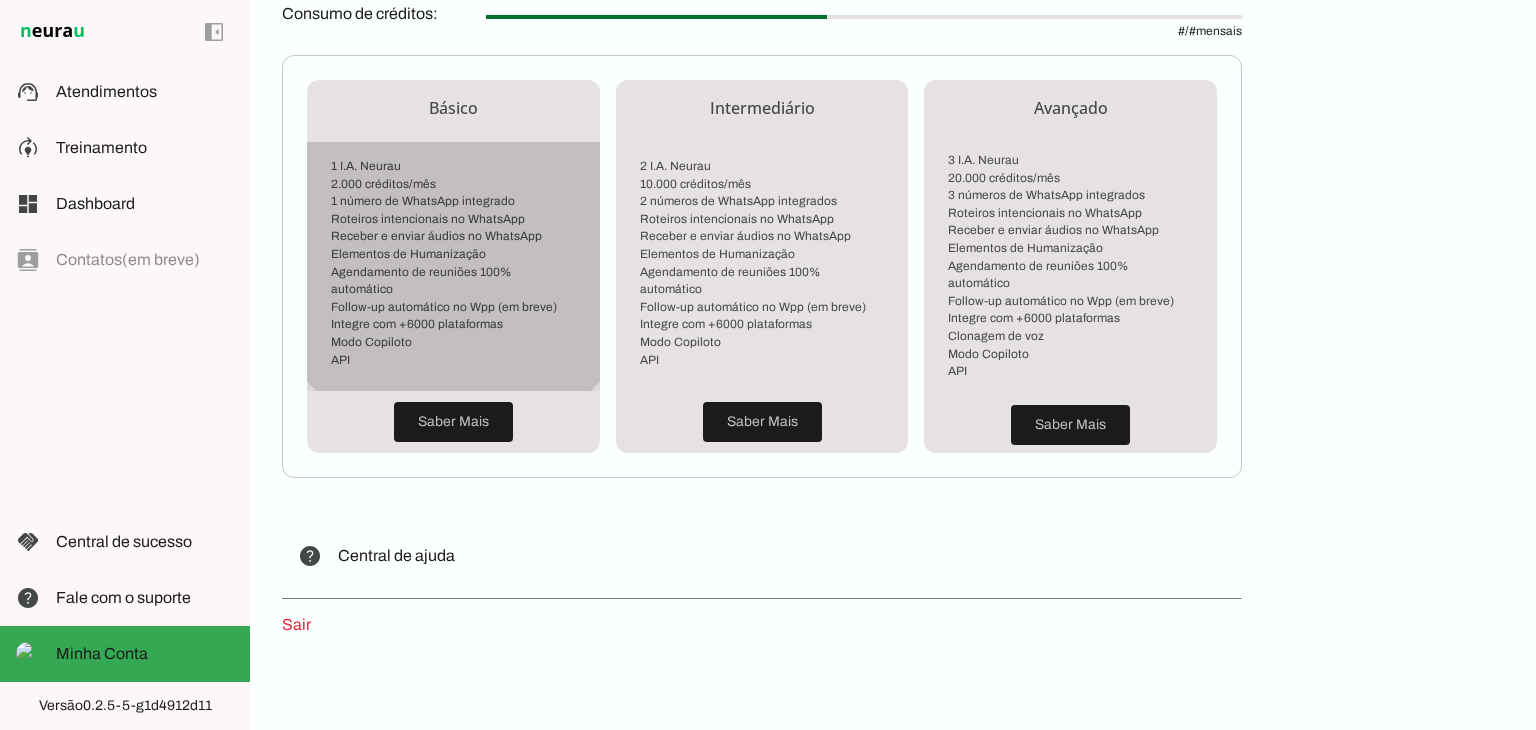 click on "Modo Copiloto" at bounding box center [453, 343] 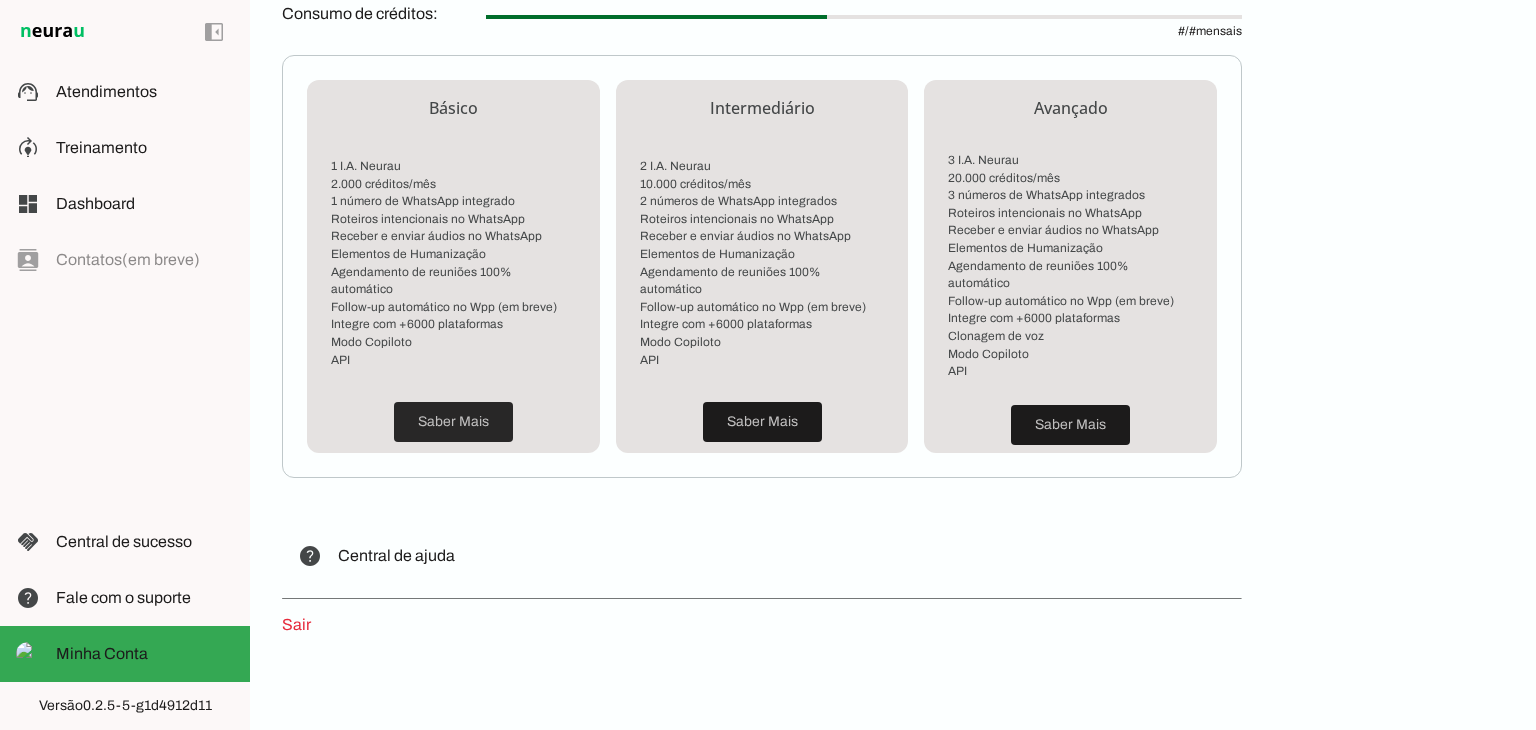 click at bounding box center (453, 422) 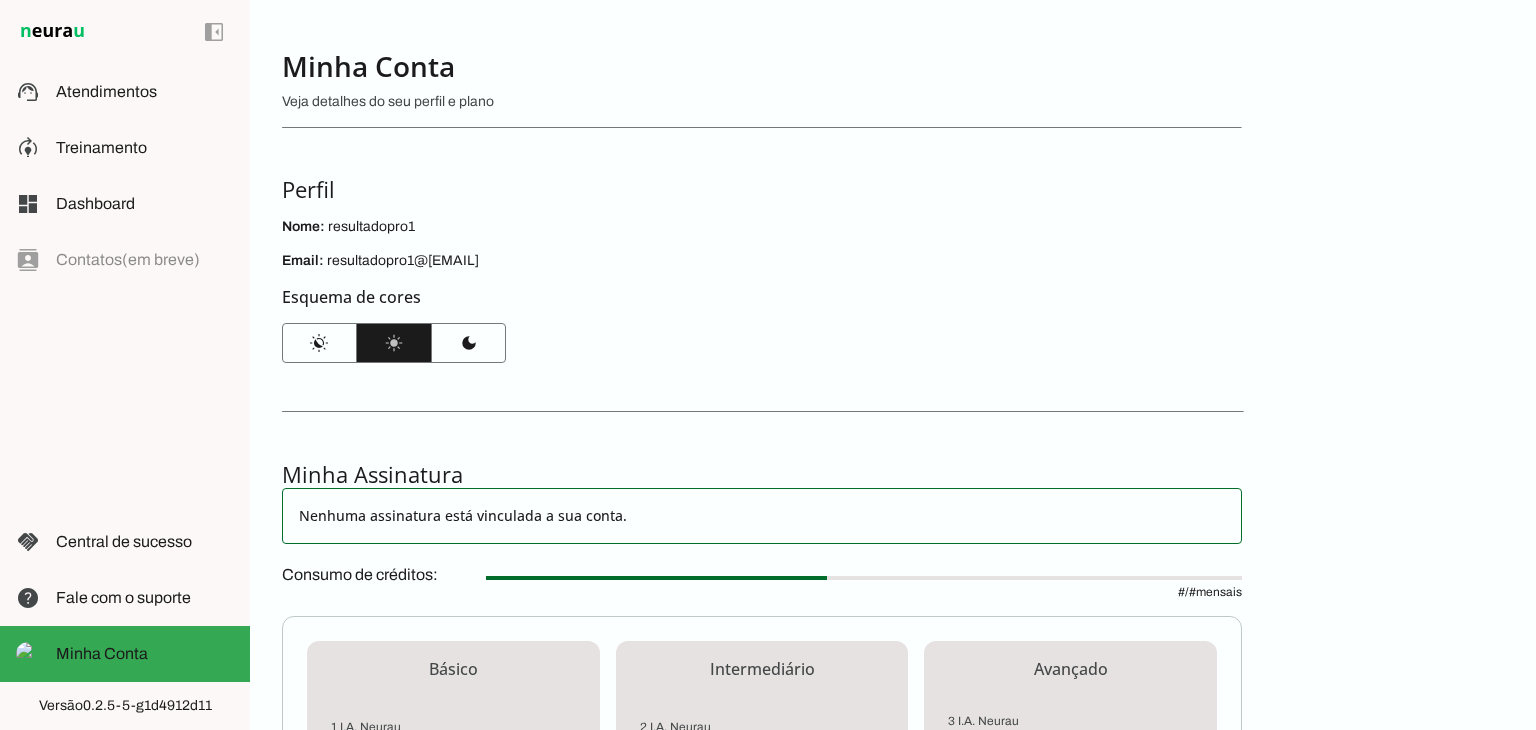 scroll, scrollTop: 0, scrollLeft: 0, axis: both 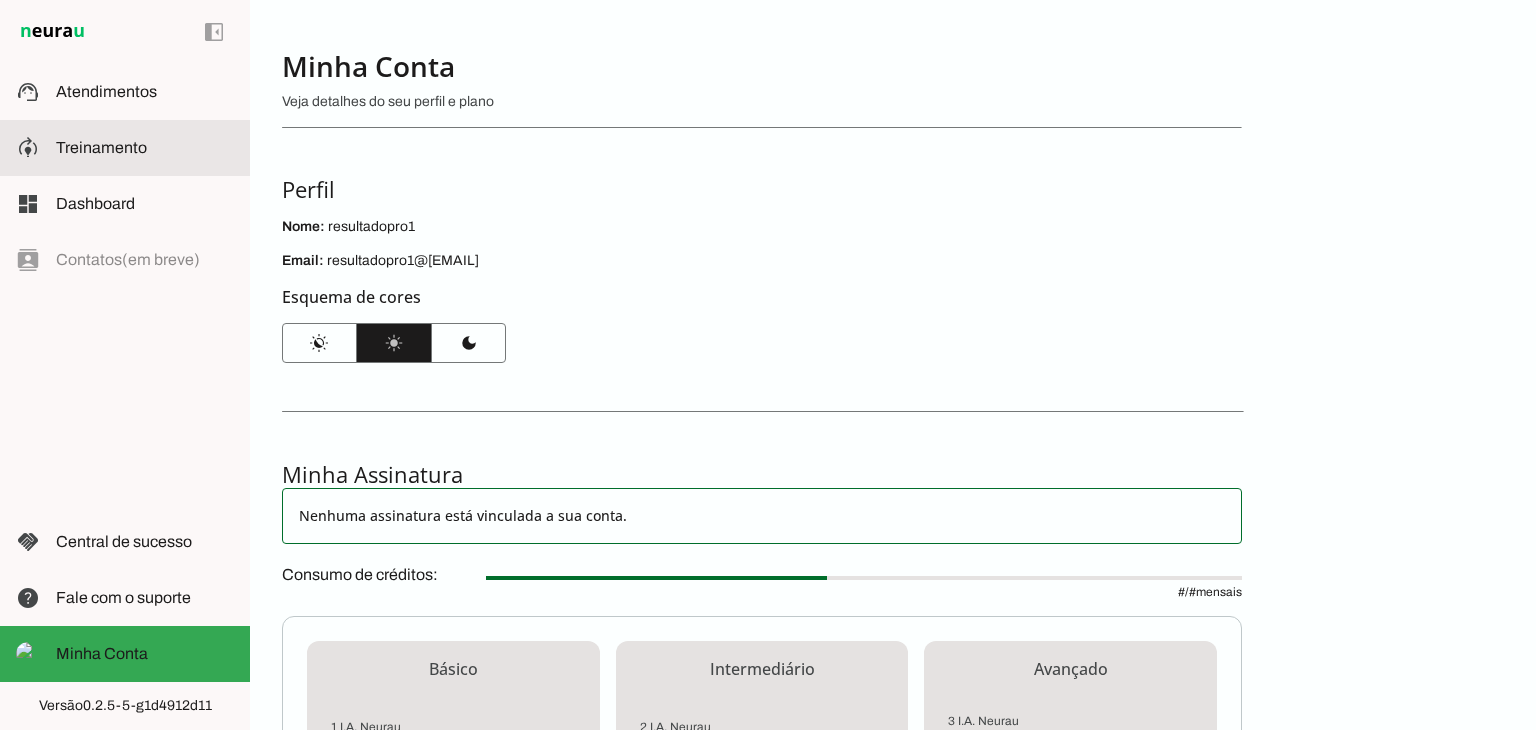 click on "Treinamento" 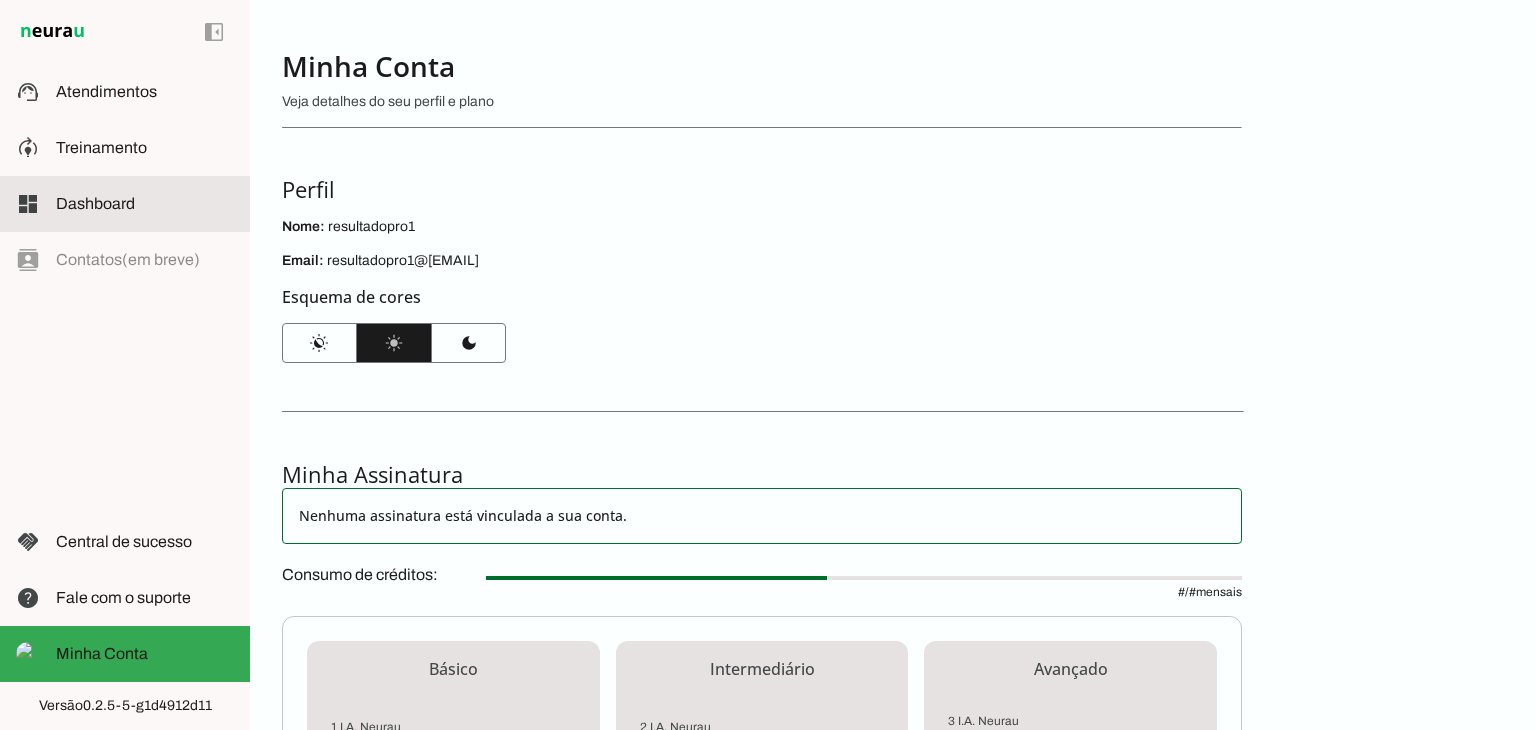 drag, startPoint x: 50, startPoint y: 205, endPoint x: 161, endPoint y: 209, distance: 111.07205 